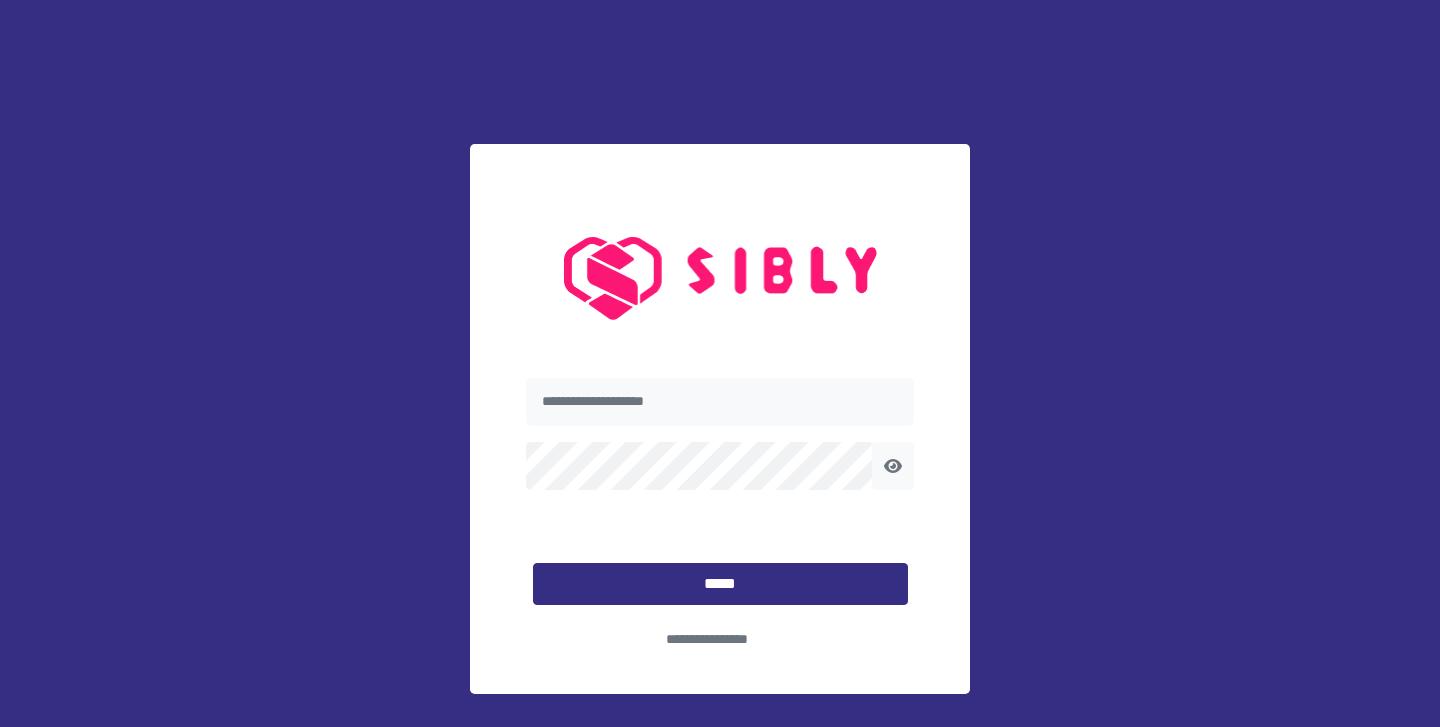 scroll, scrollTop: 0, scrollLeft: 0, axis: both 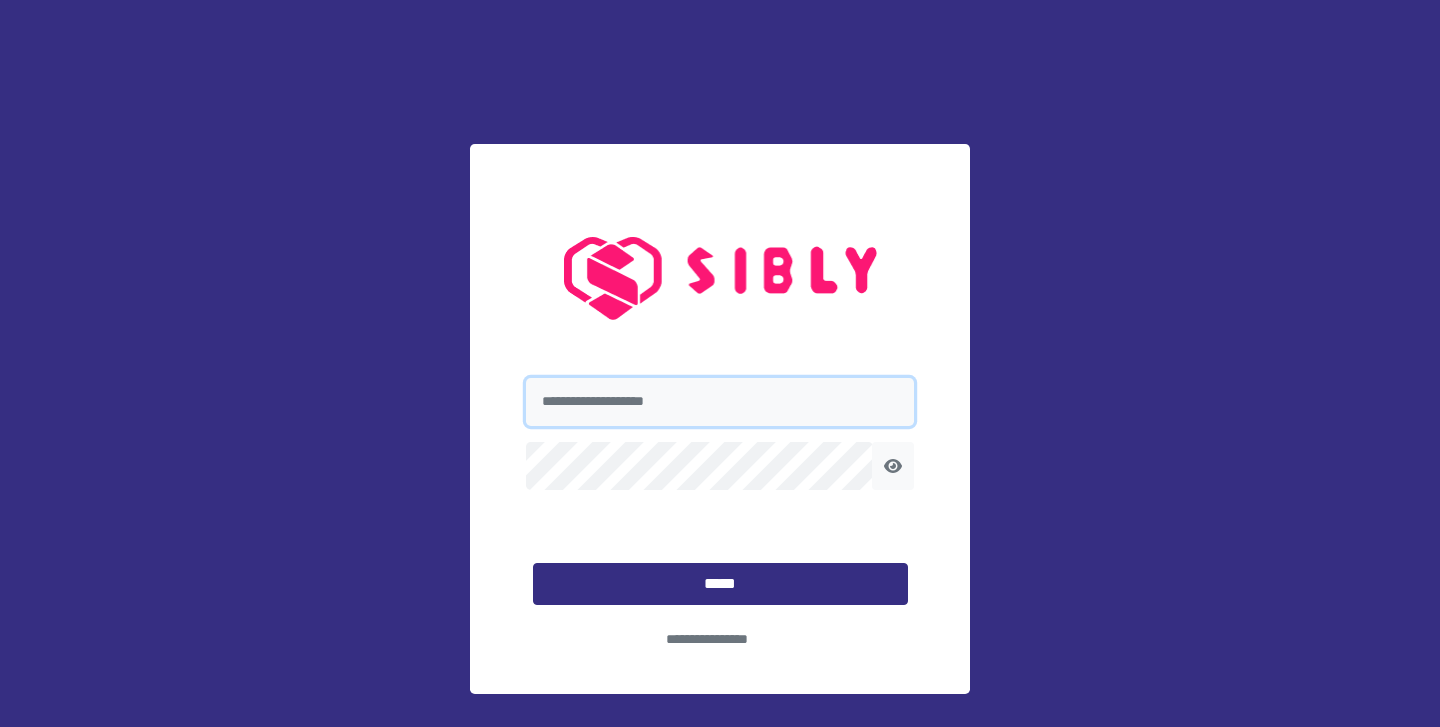 click at bounding box center [720, 402] 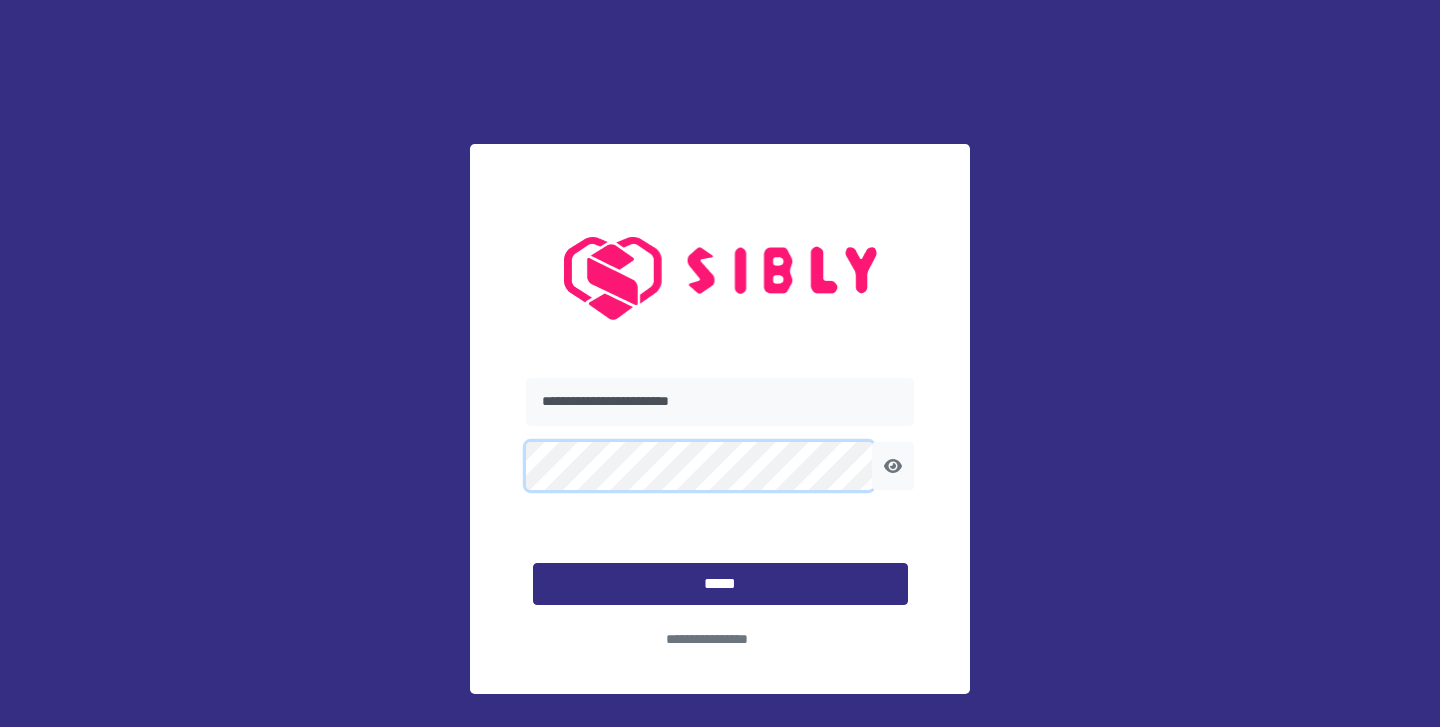 click on "*****" at bounding box center [720, 584] 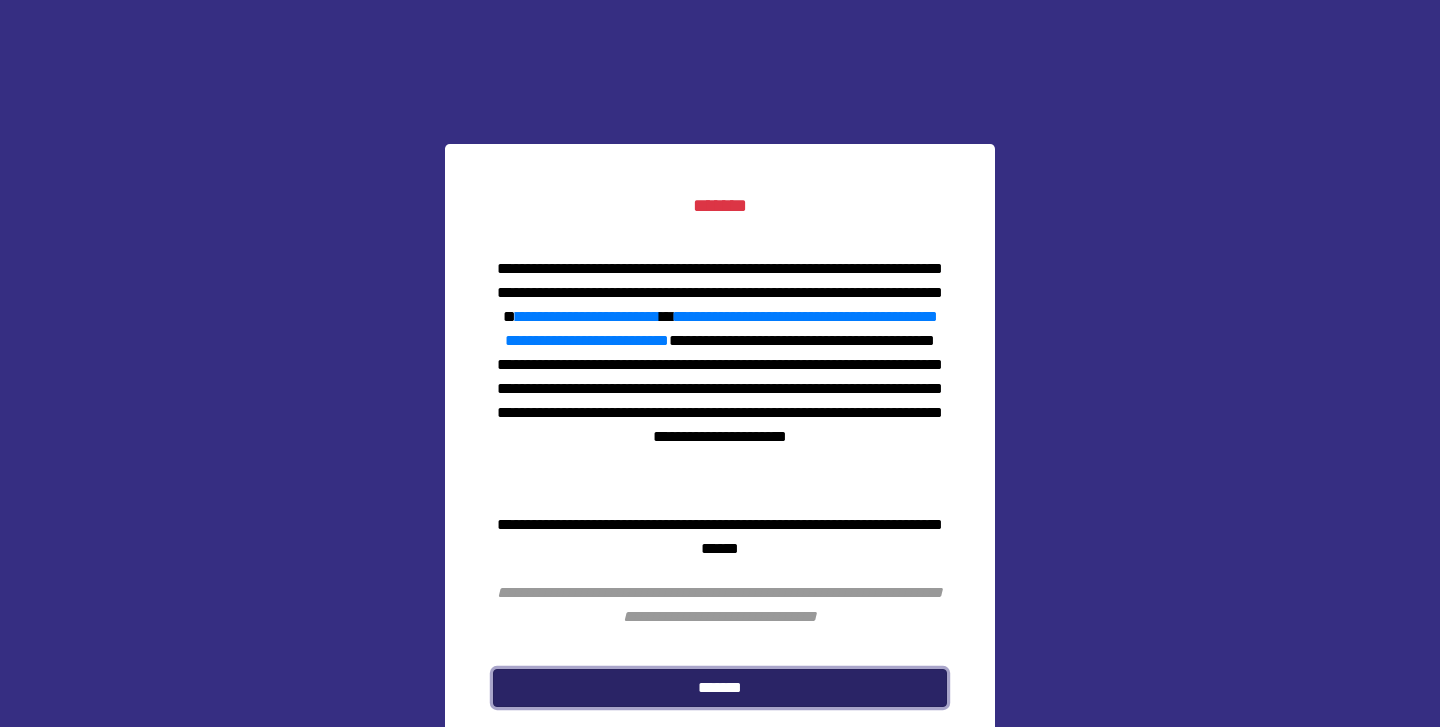 click on "*******" at bounding box center [720, 688] 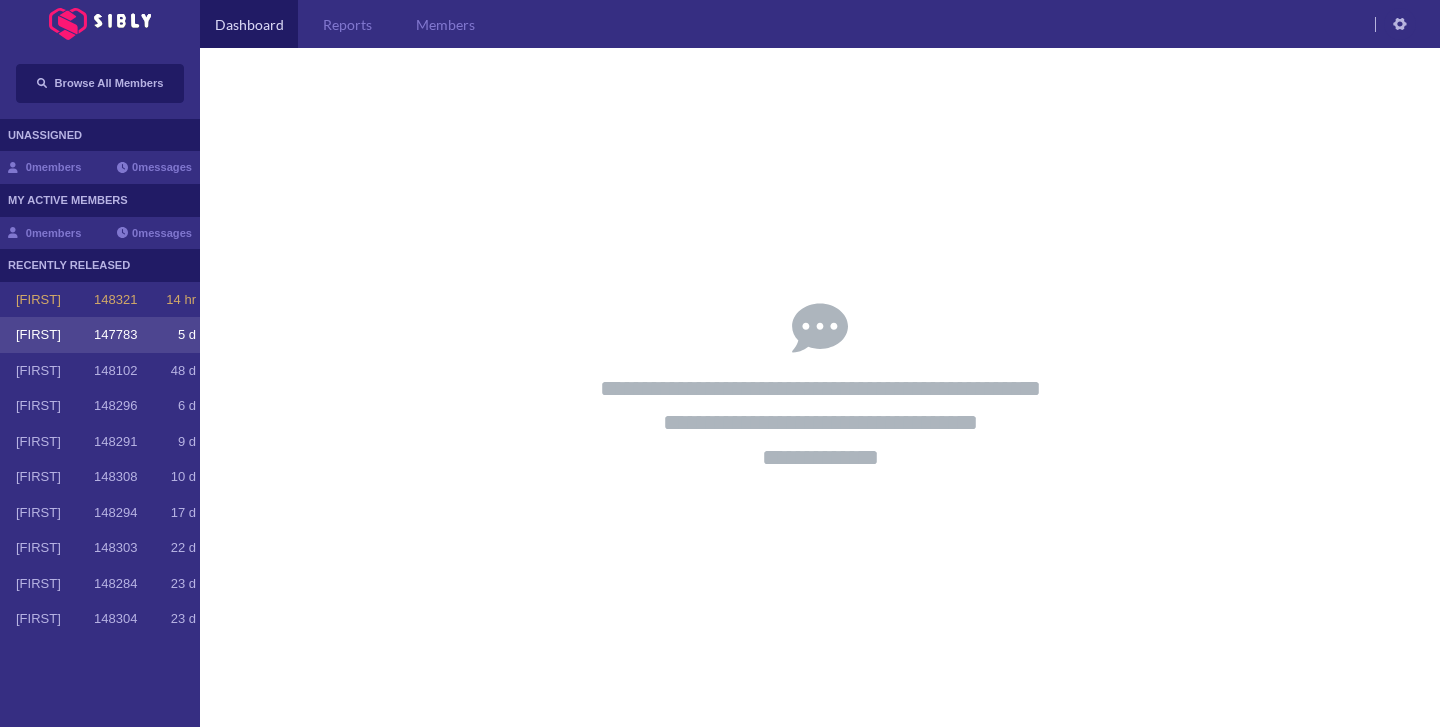 click on "[FIRST]" at bounding box center [55, 335] 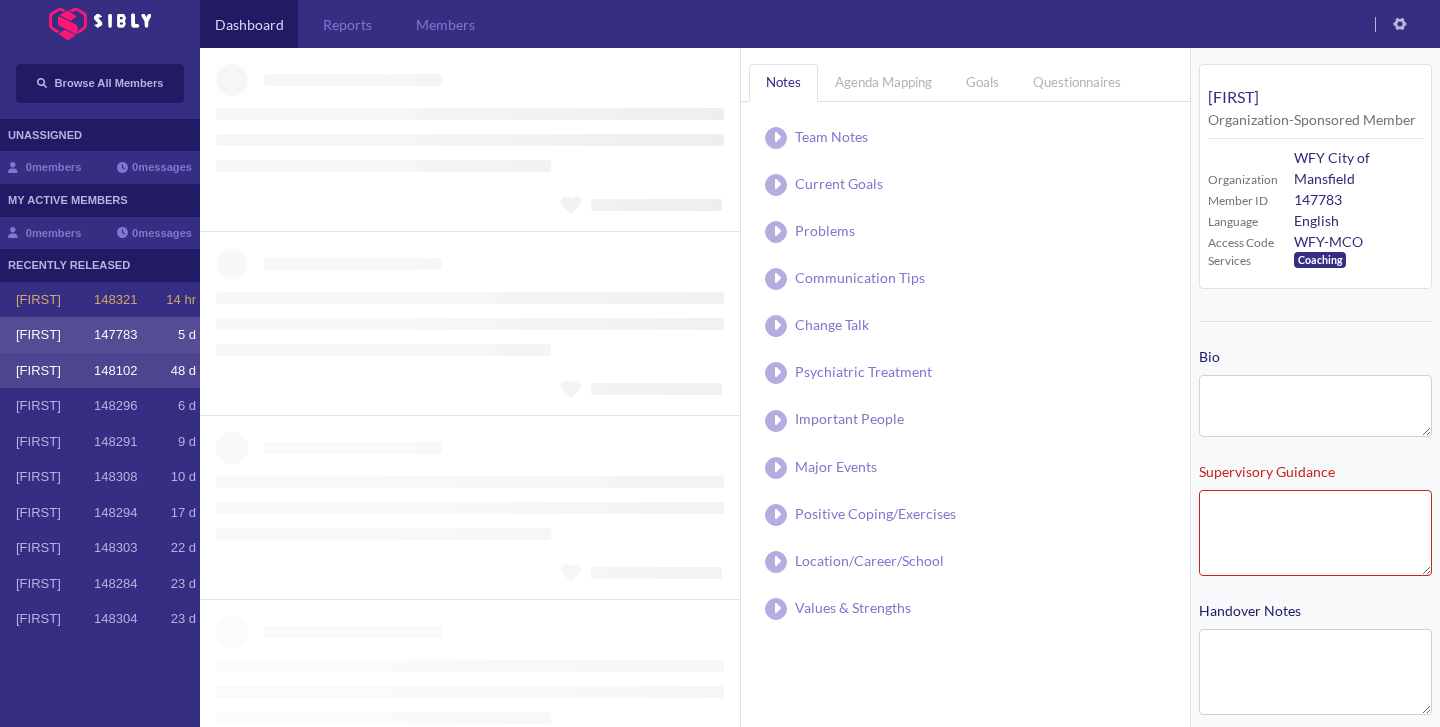 click on "[FIRST]" at bounding box center [55, 371] 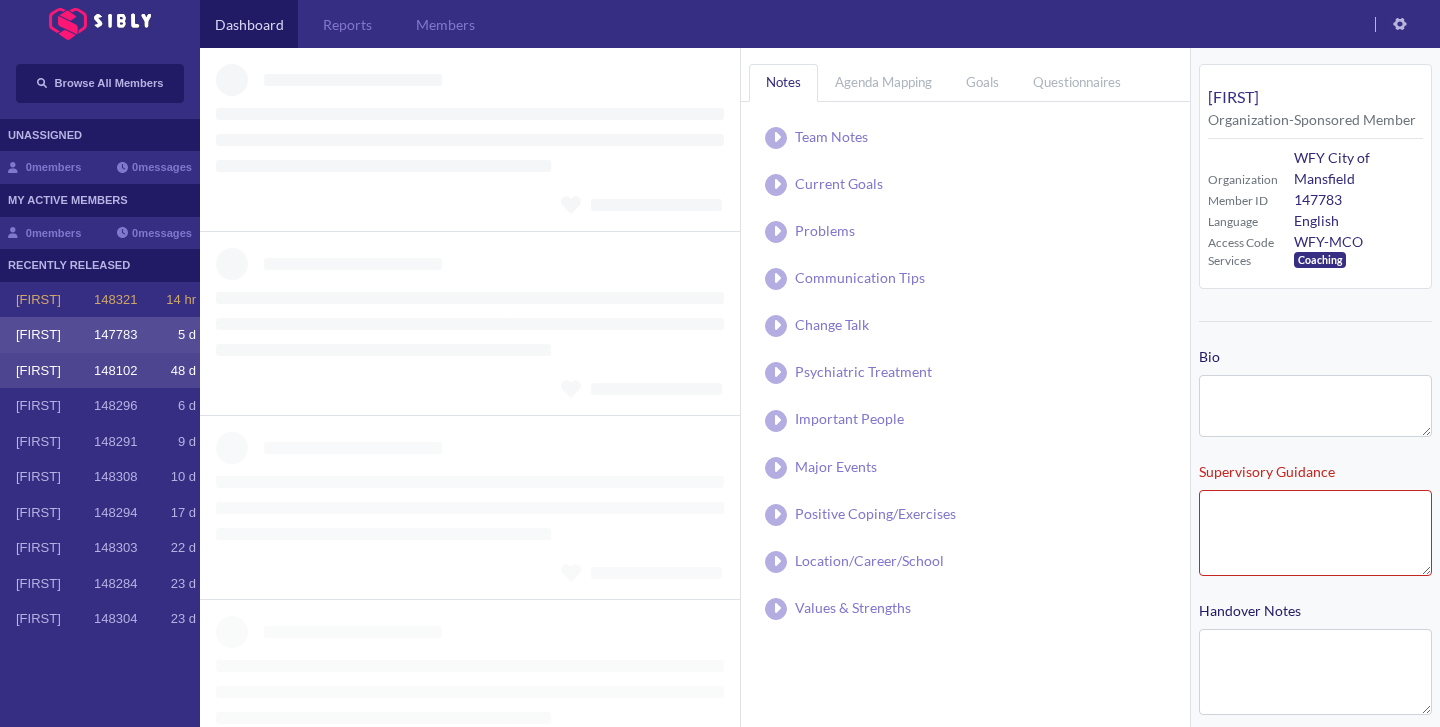 type on "**********" 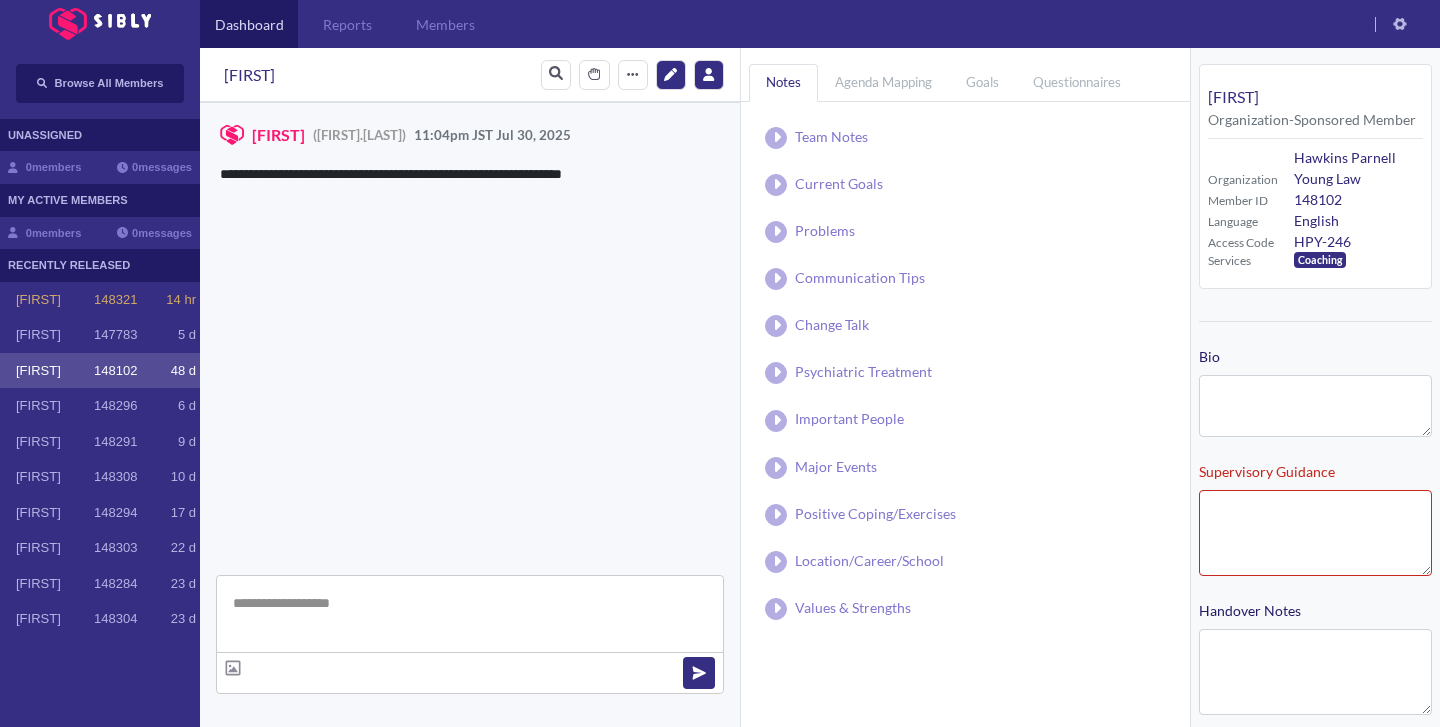 type on "**********" 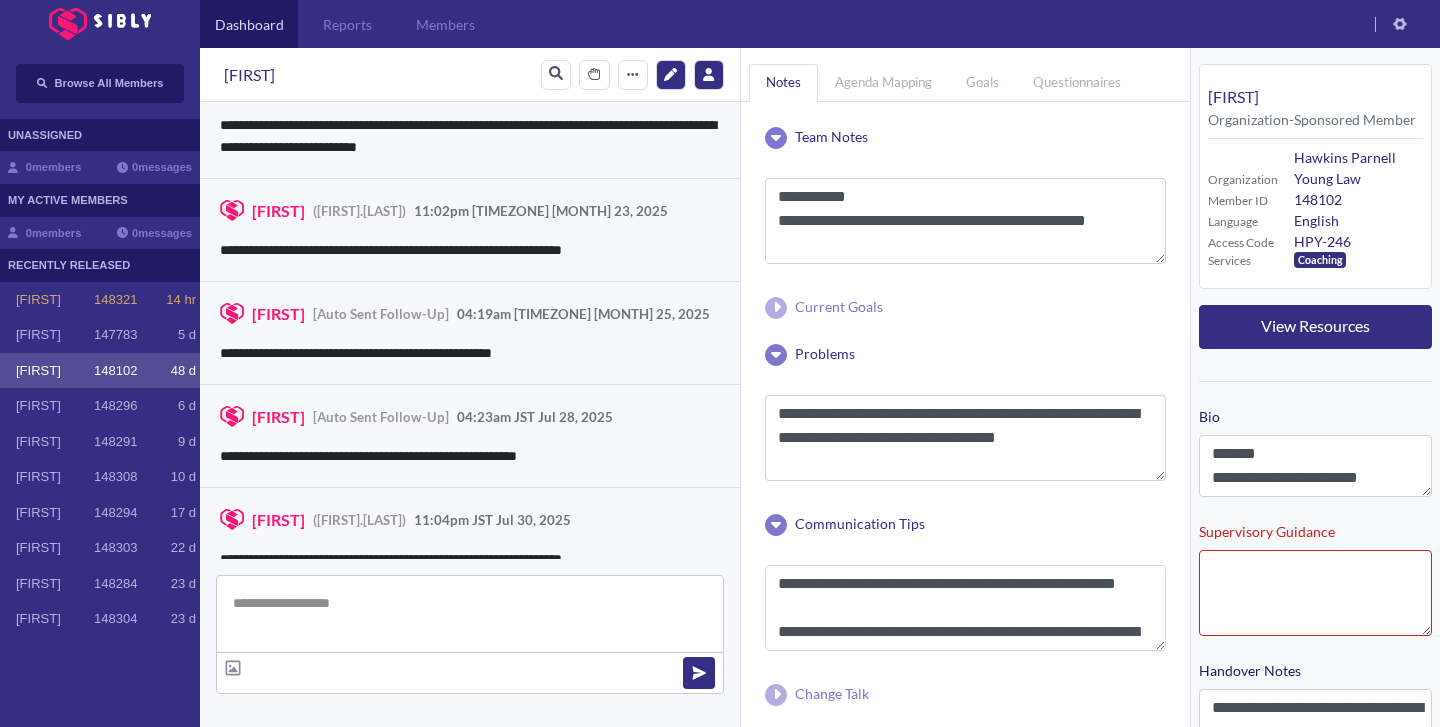 scroll, scrollTop: 3191, scrollLeft: 0, axis: vertical 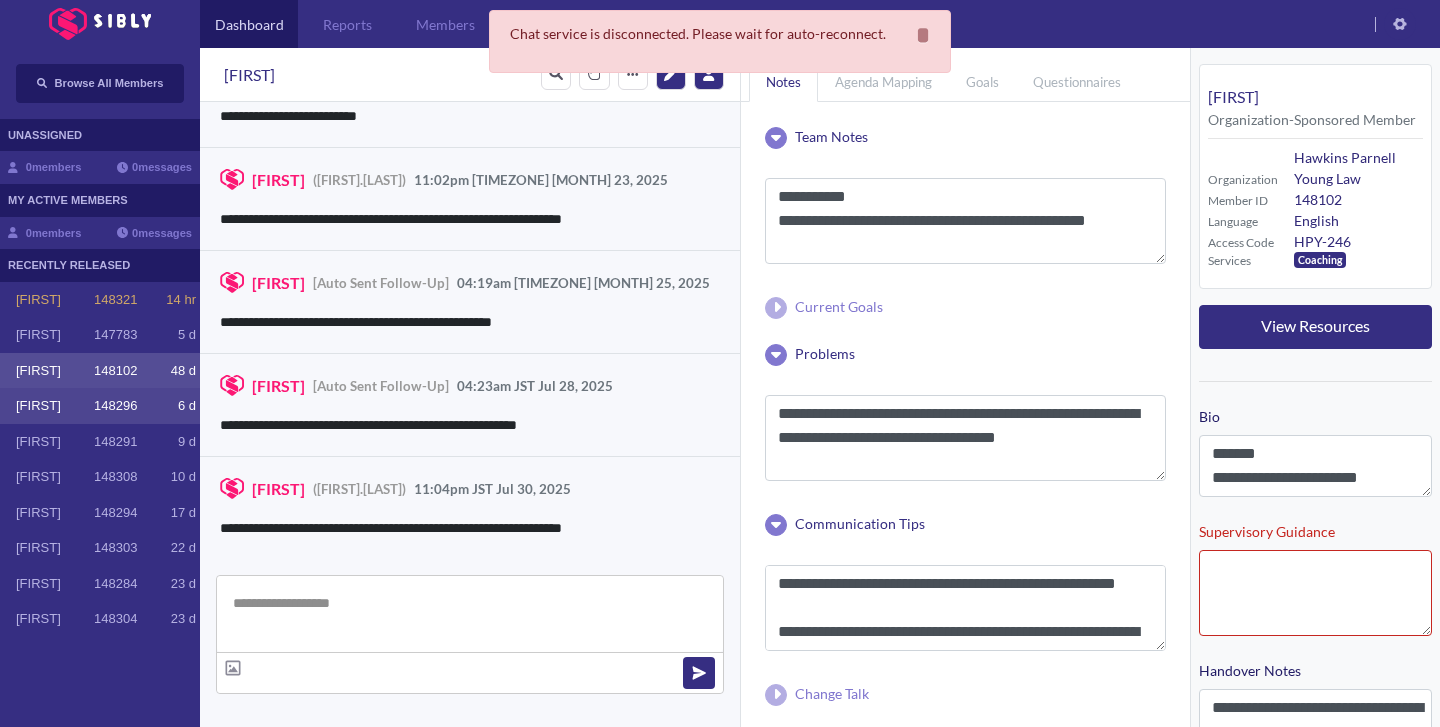 click on "[FIRST] 148296 6 d" at bounding box center (106, 406) 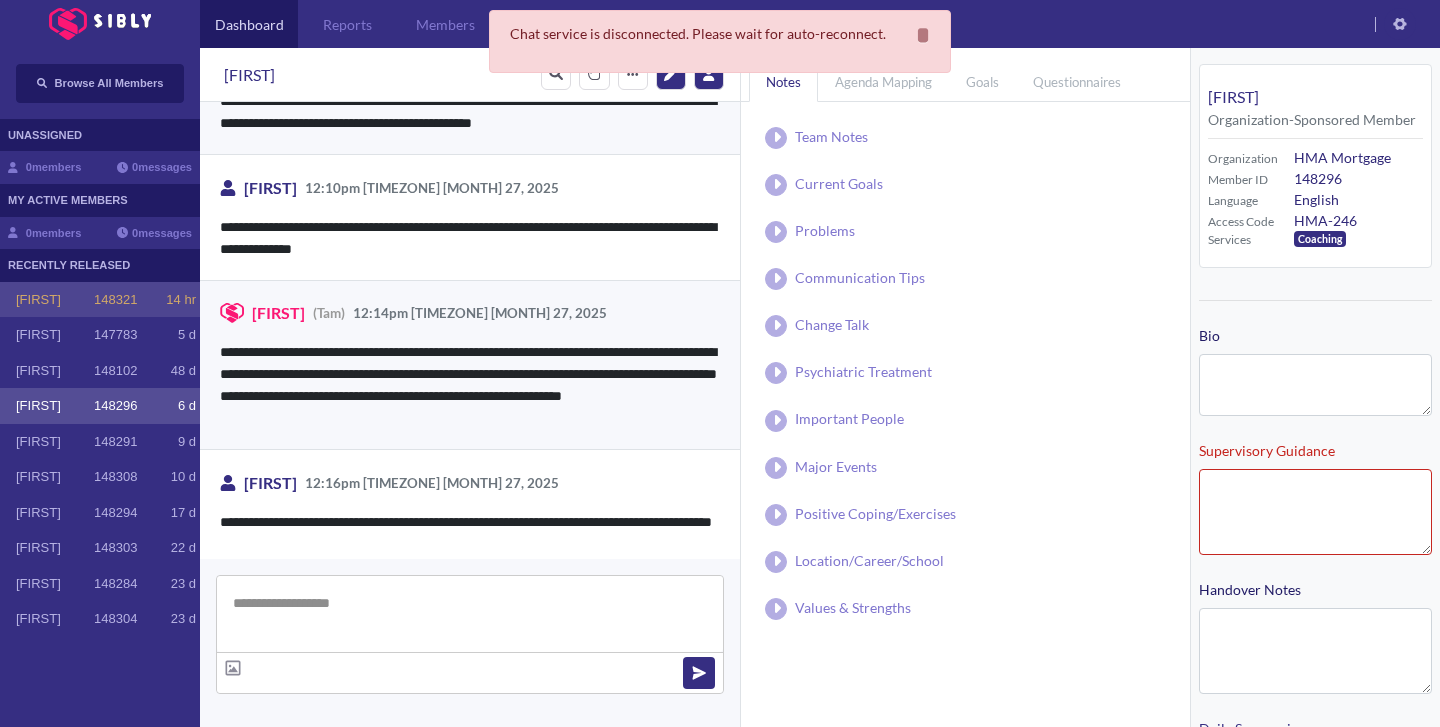 scroll, scrollTop: 1799, scrollLeft: 0, axis: vertical 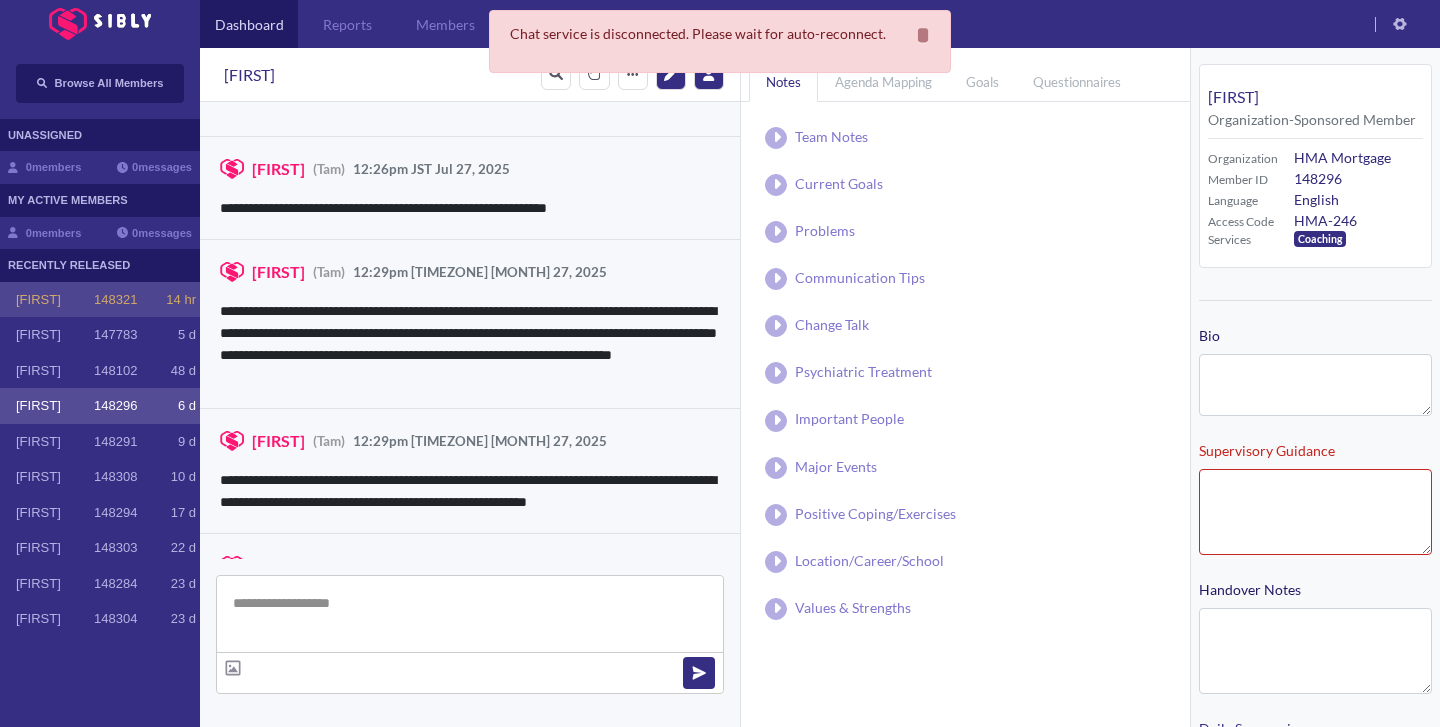 click on "14 hr" 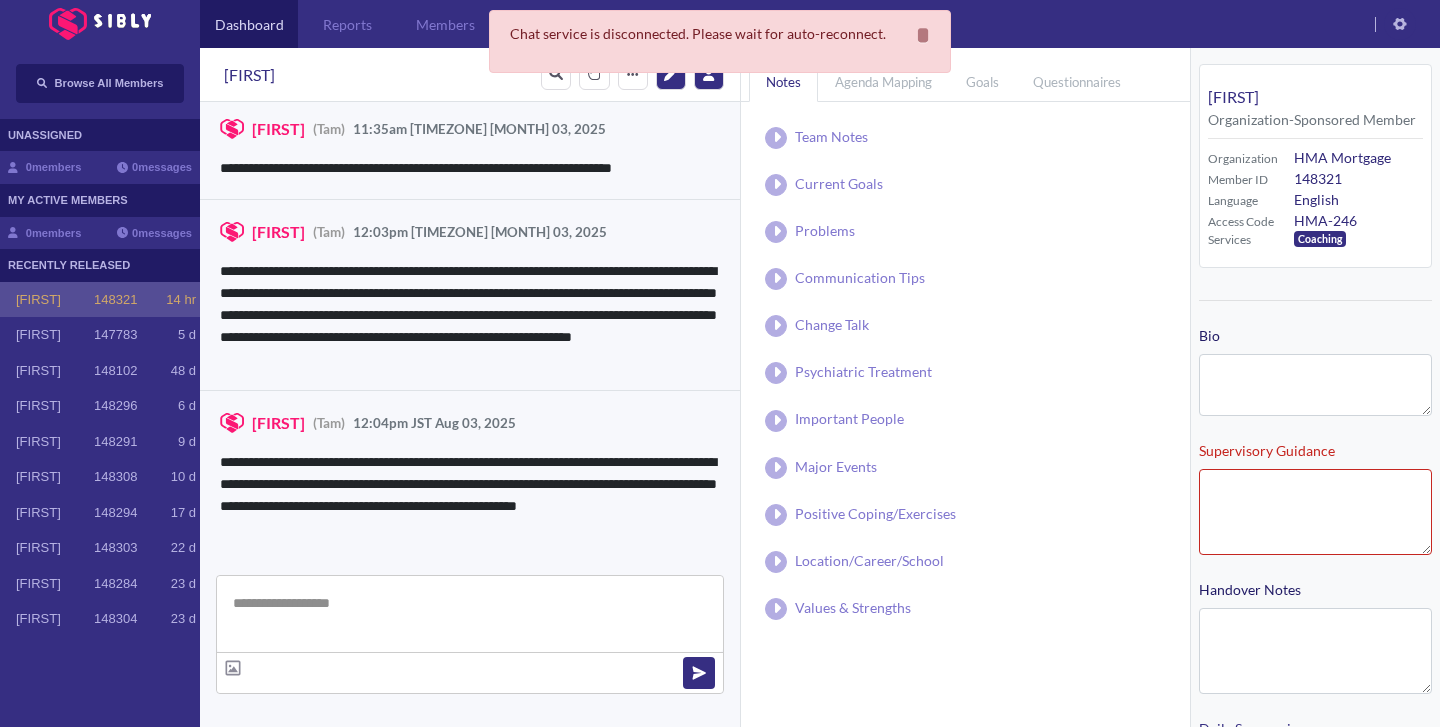 type on "**********" 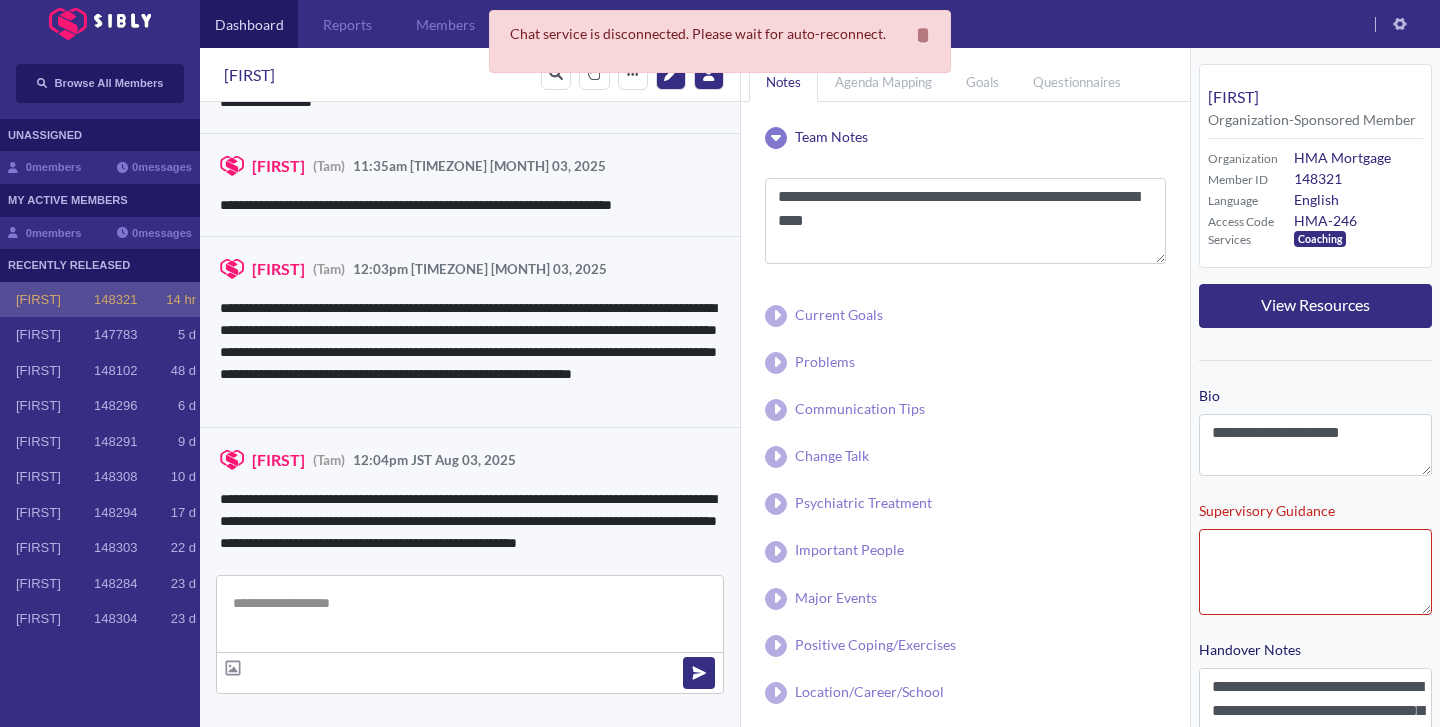 scroll, scrollTop: 1041, scrollLeft: 0, axis: vertical 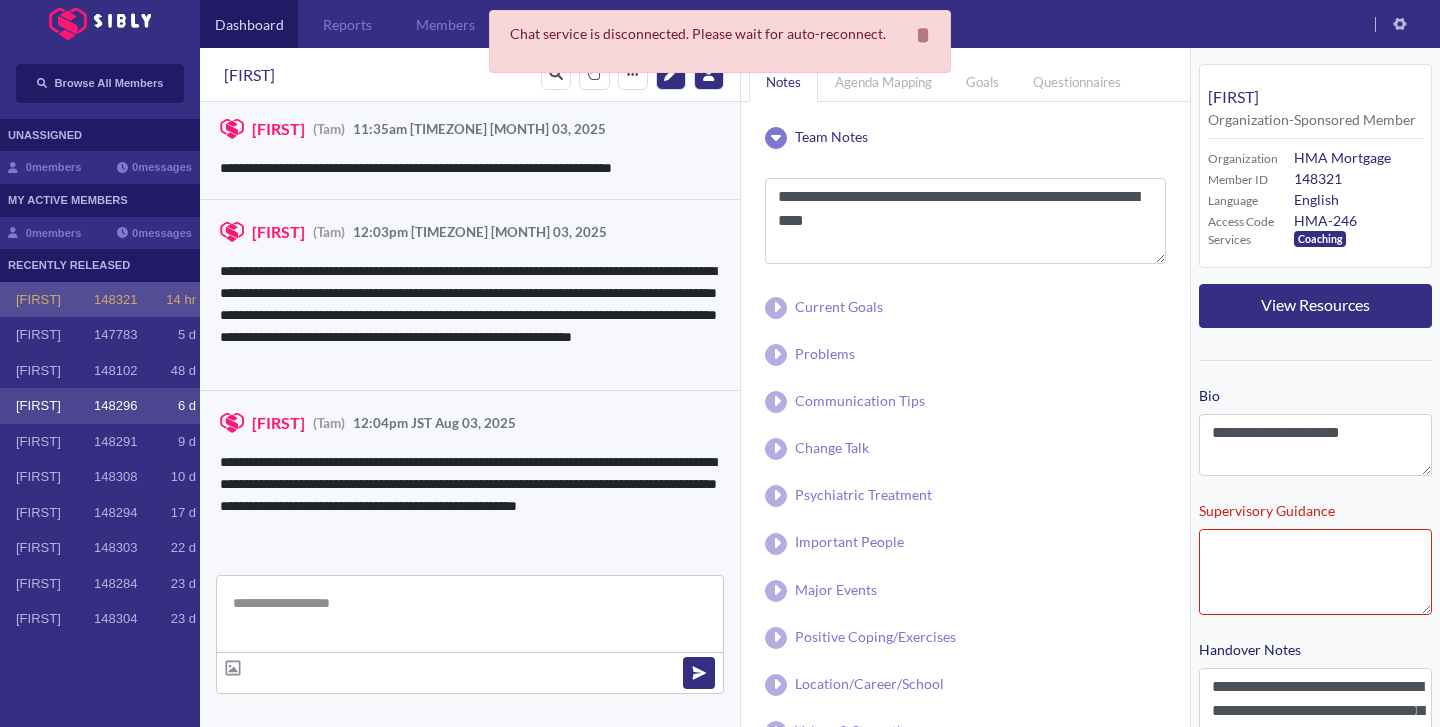 click on "[FIRST]" at bounding box center [55, 406] 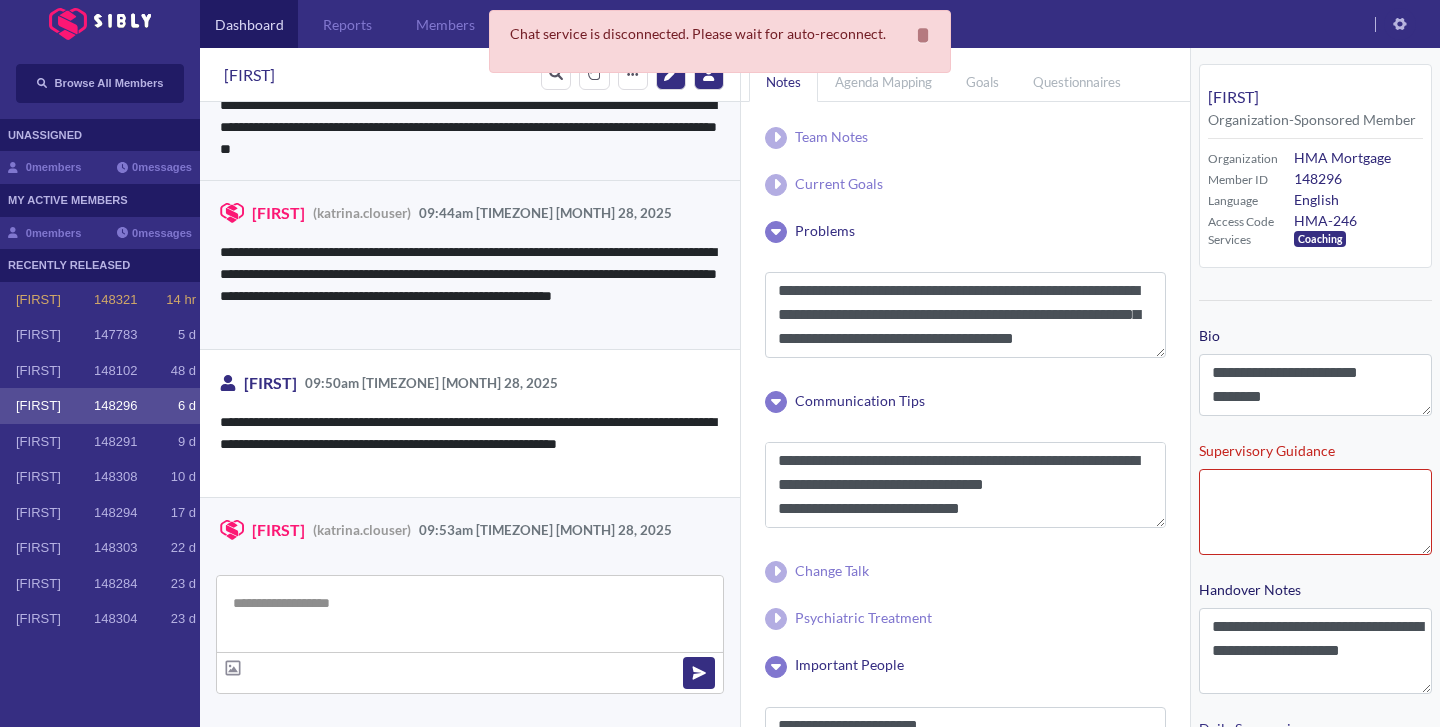 scroll, scrollTop: 3566, scrollLeft: 0, axis: vertical 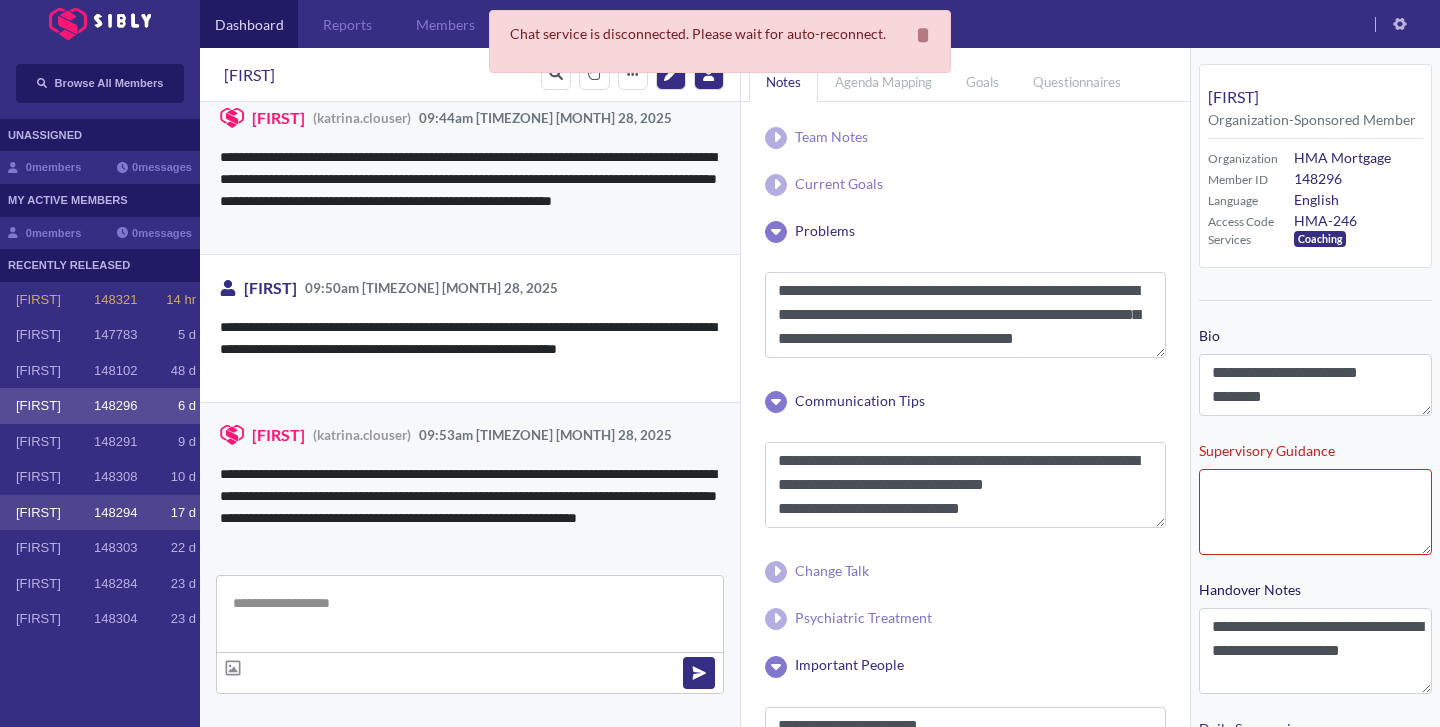 click on "Whitney 148294 17 d" at bounding box center [100, 513] 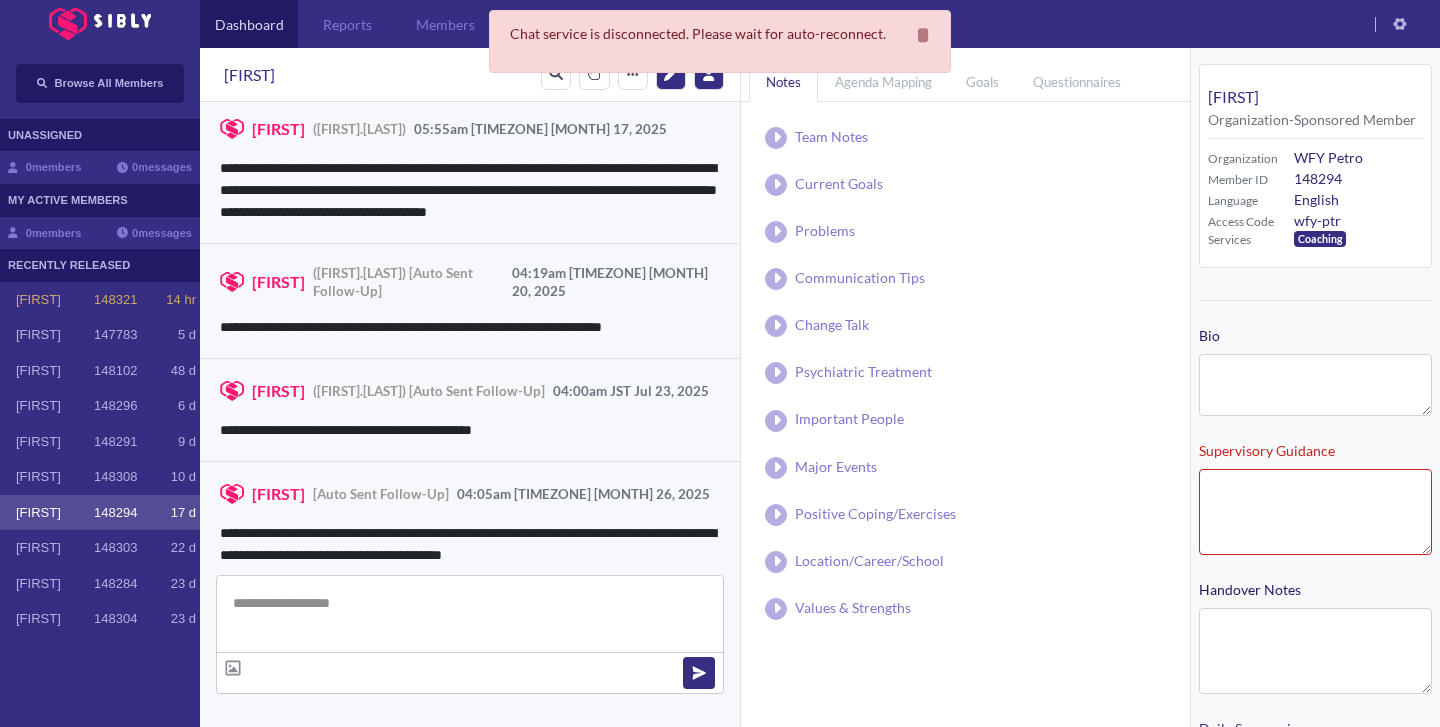 scroll, scrollTop: 2780, scrollLeft: 0, axis: vertical 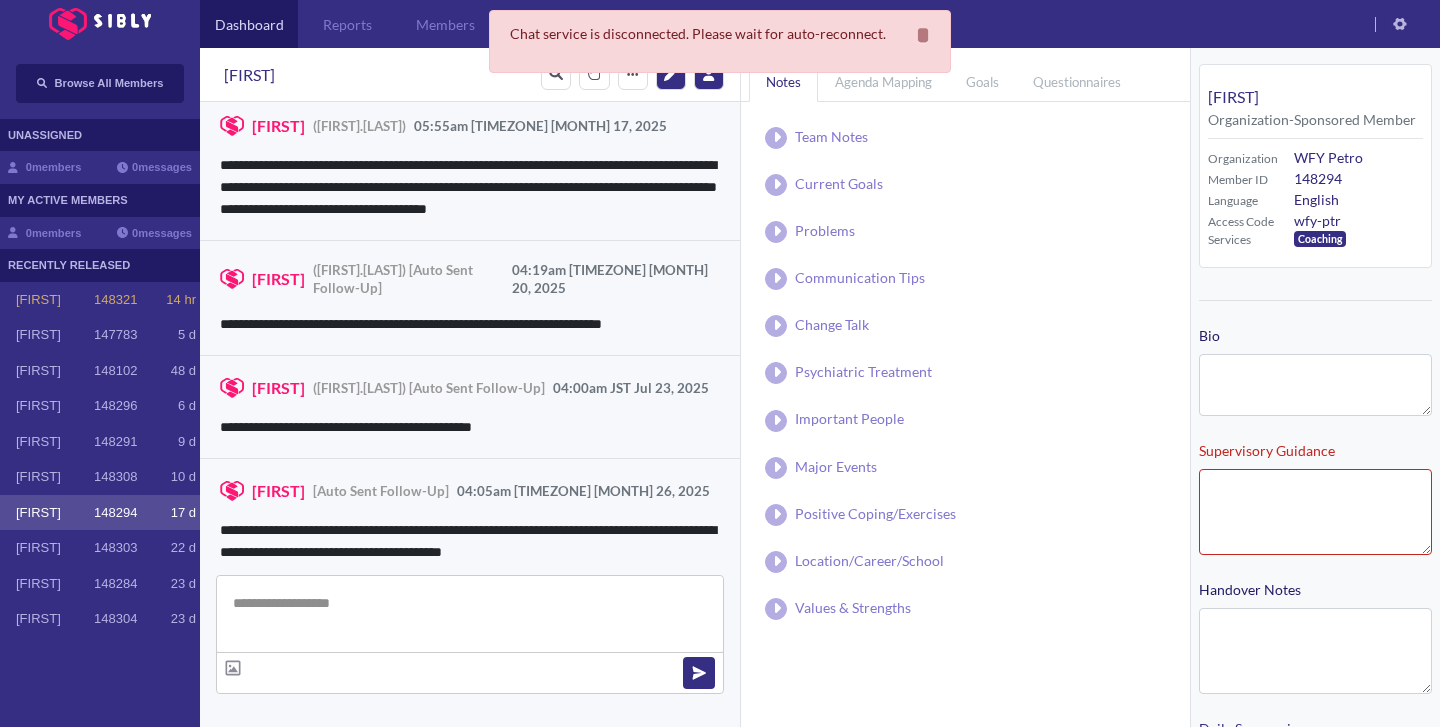 type on "**********" 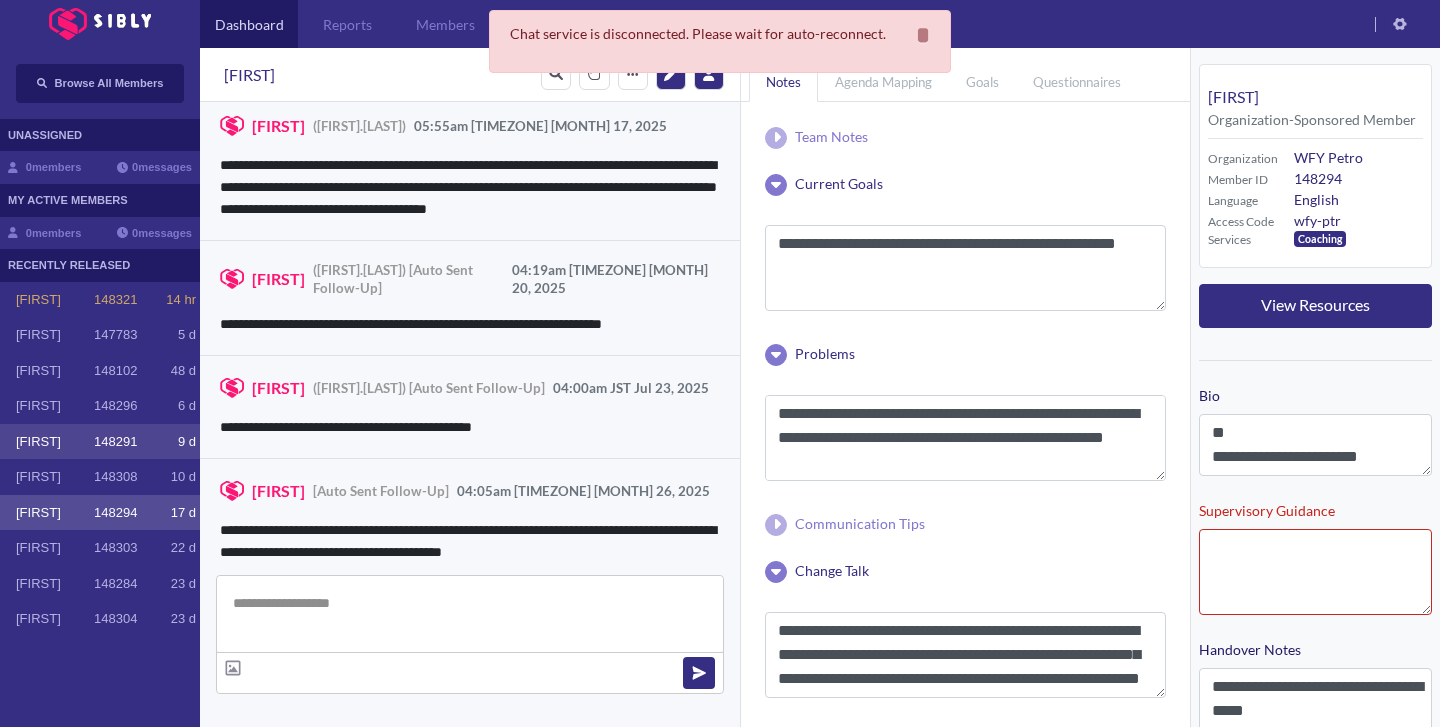 click on "[FIRST]" at bounding box center (55, 442) 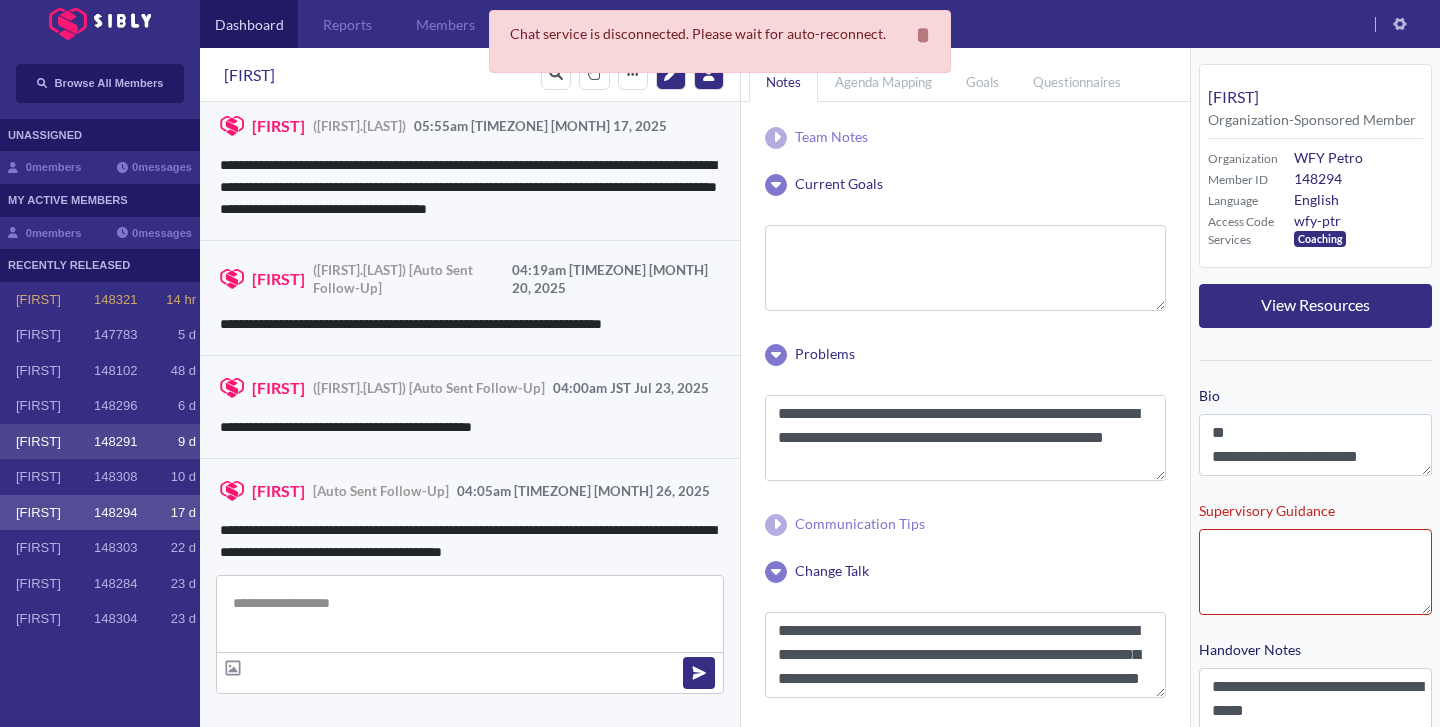 type 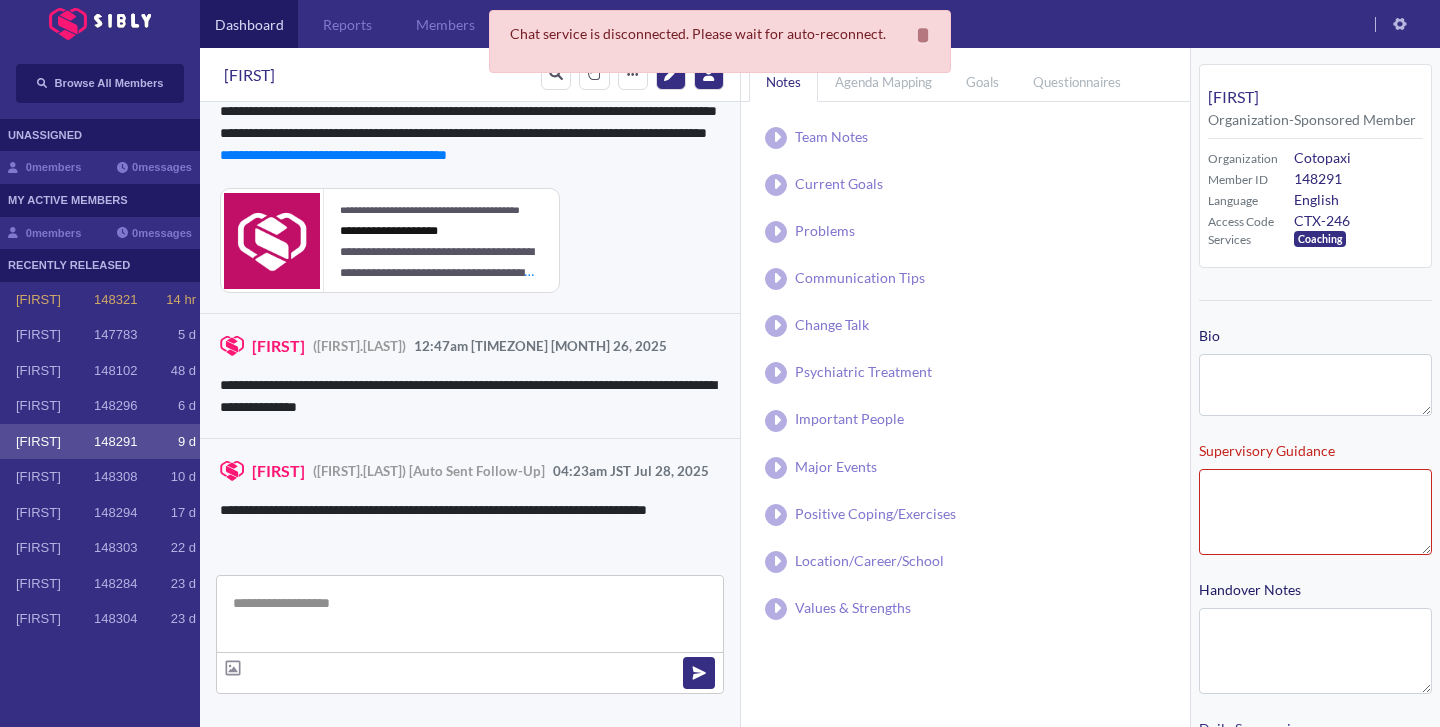 scroll, scrollTop: 4553, scrollLeft: 0, axis: vertical 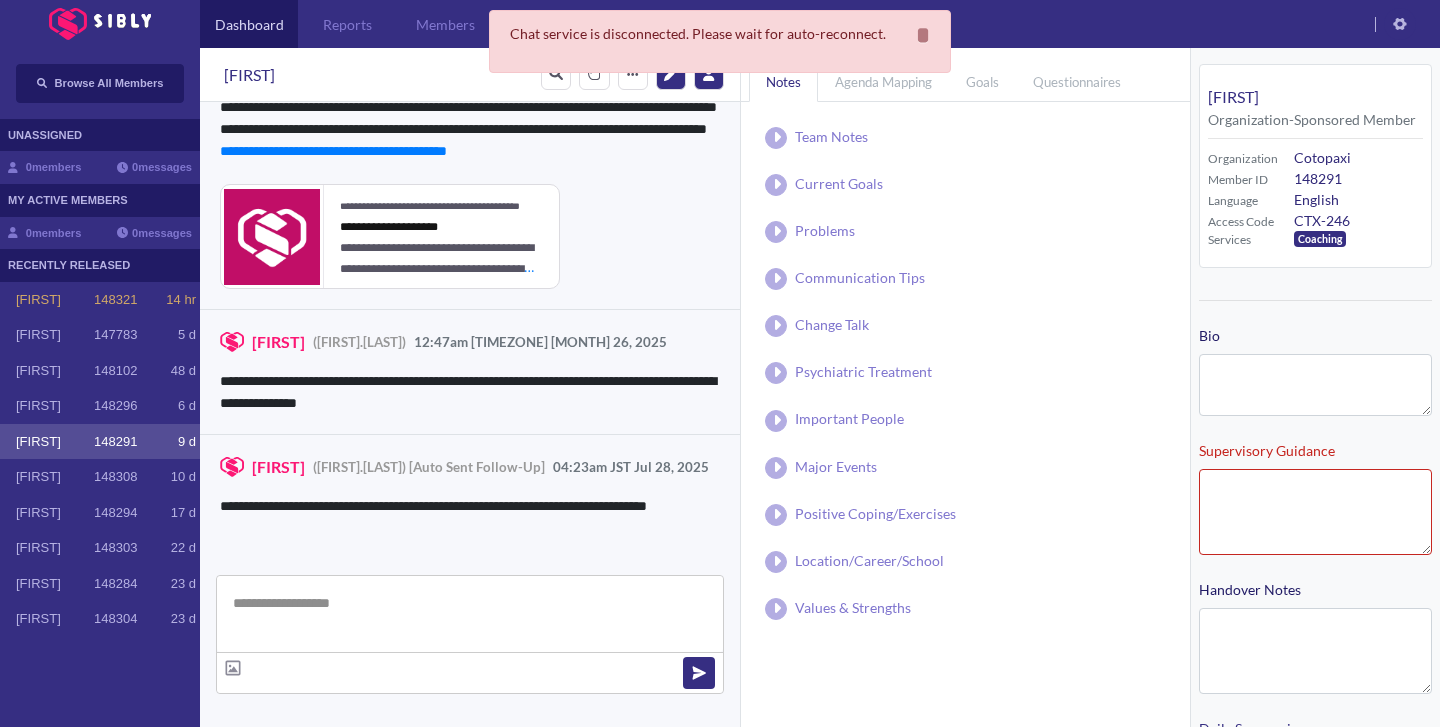 type on "**********" 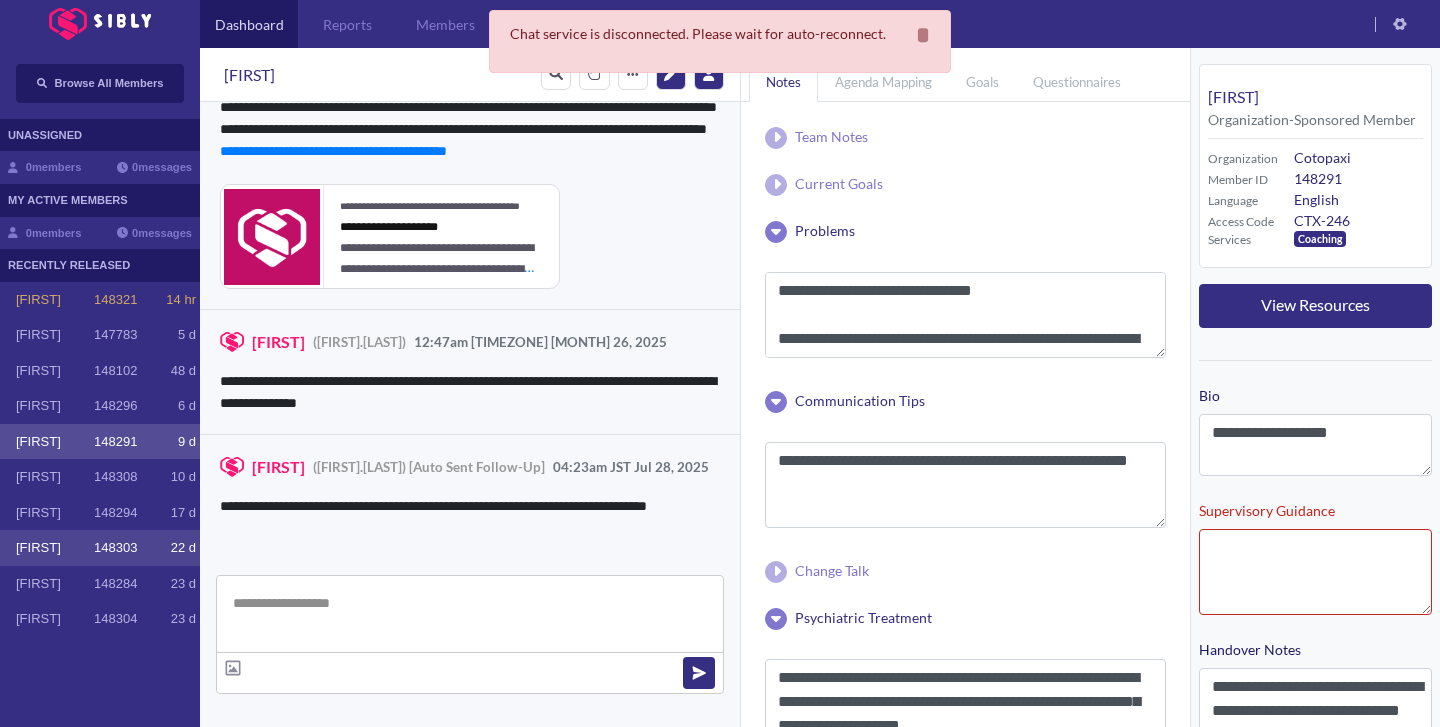 click on "[FIRST]" at bounding box center (55, 548) 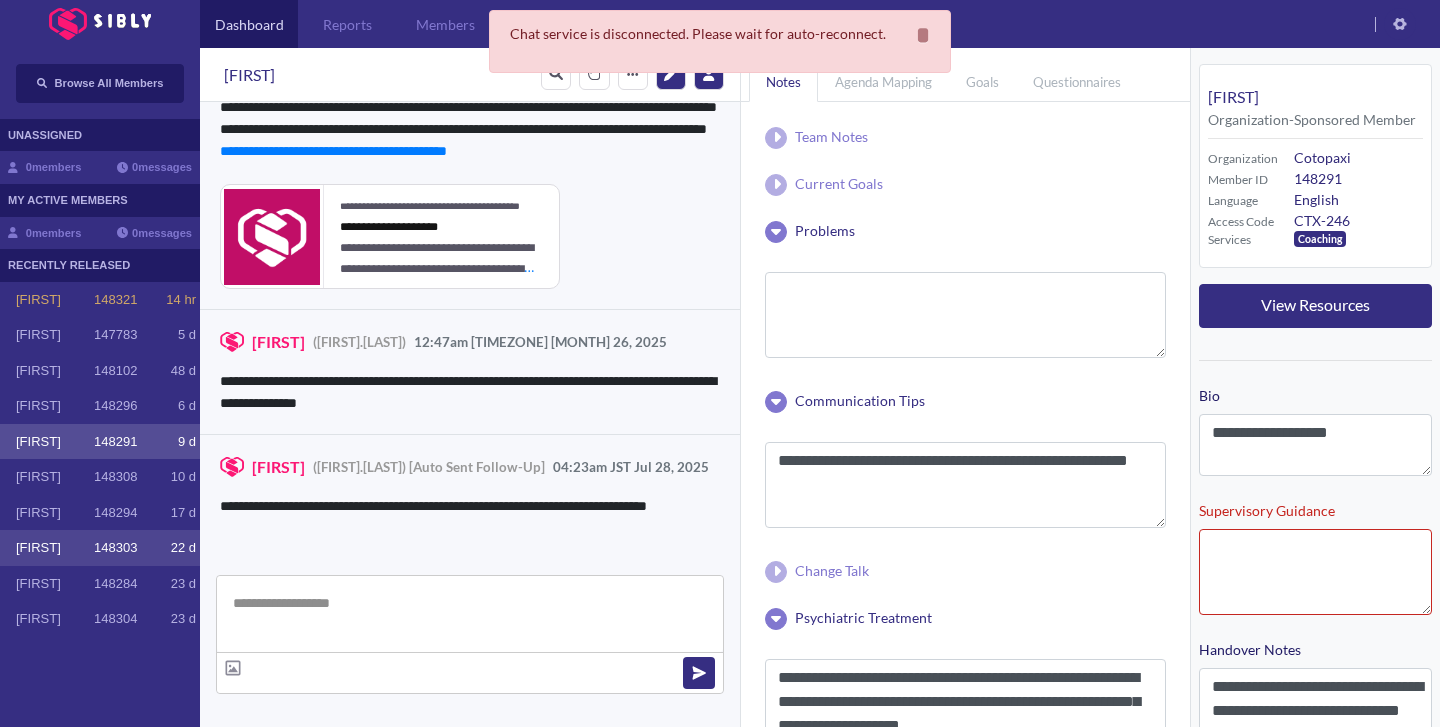 type 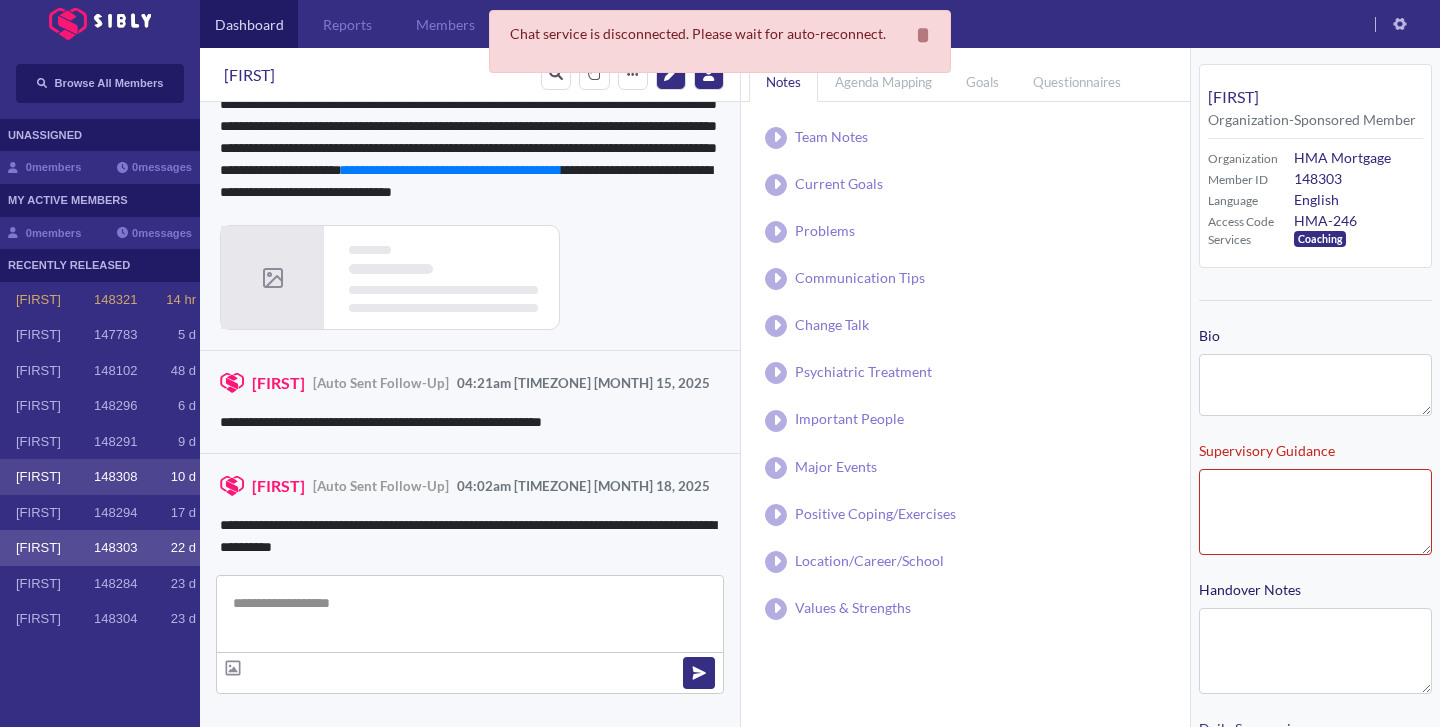 scroll, scrollTop: 2655, scrollLeft: 0, axis: vertical 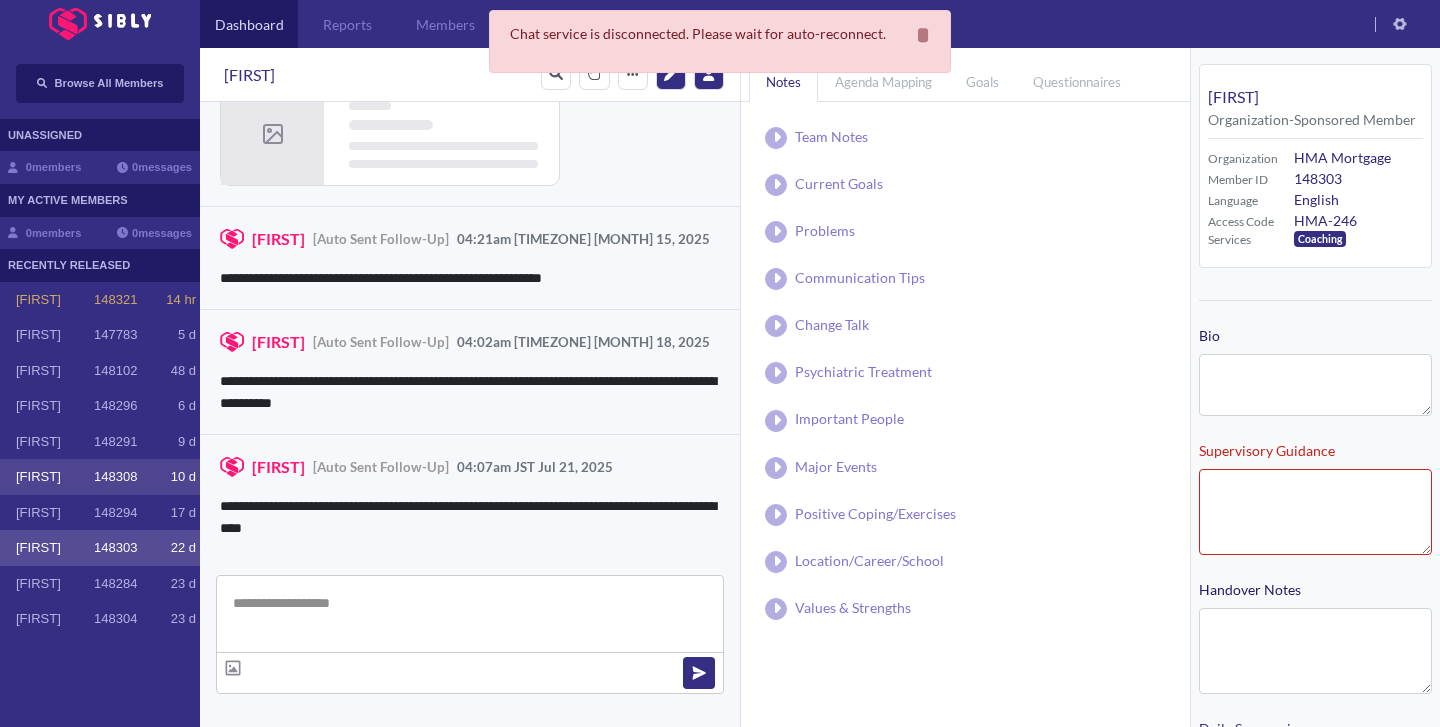 type on "**********" 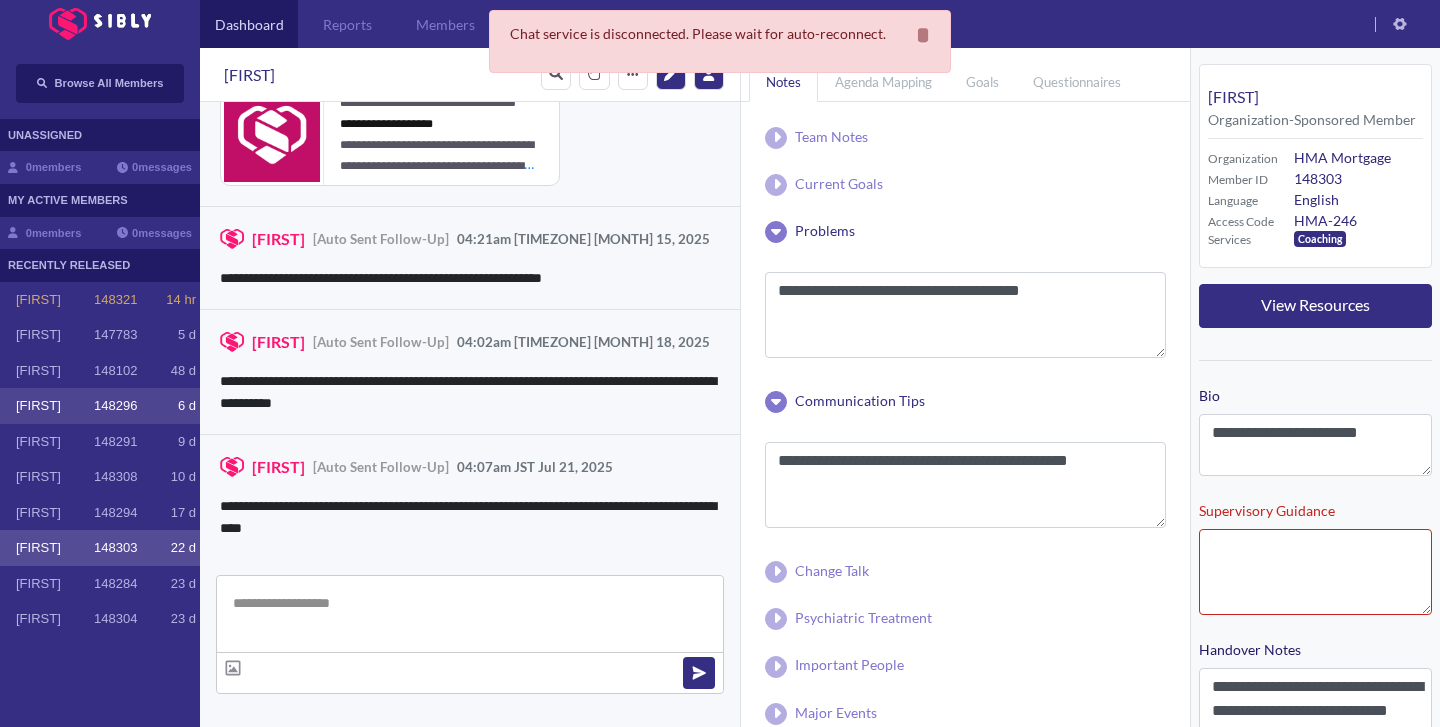 click on "148296" at bounding box center (115, 406) 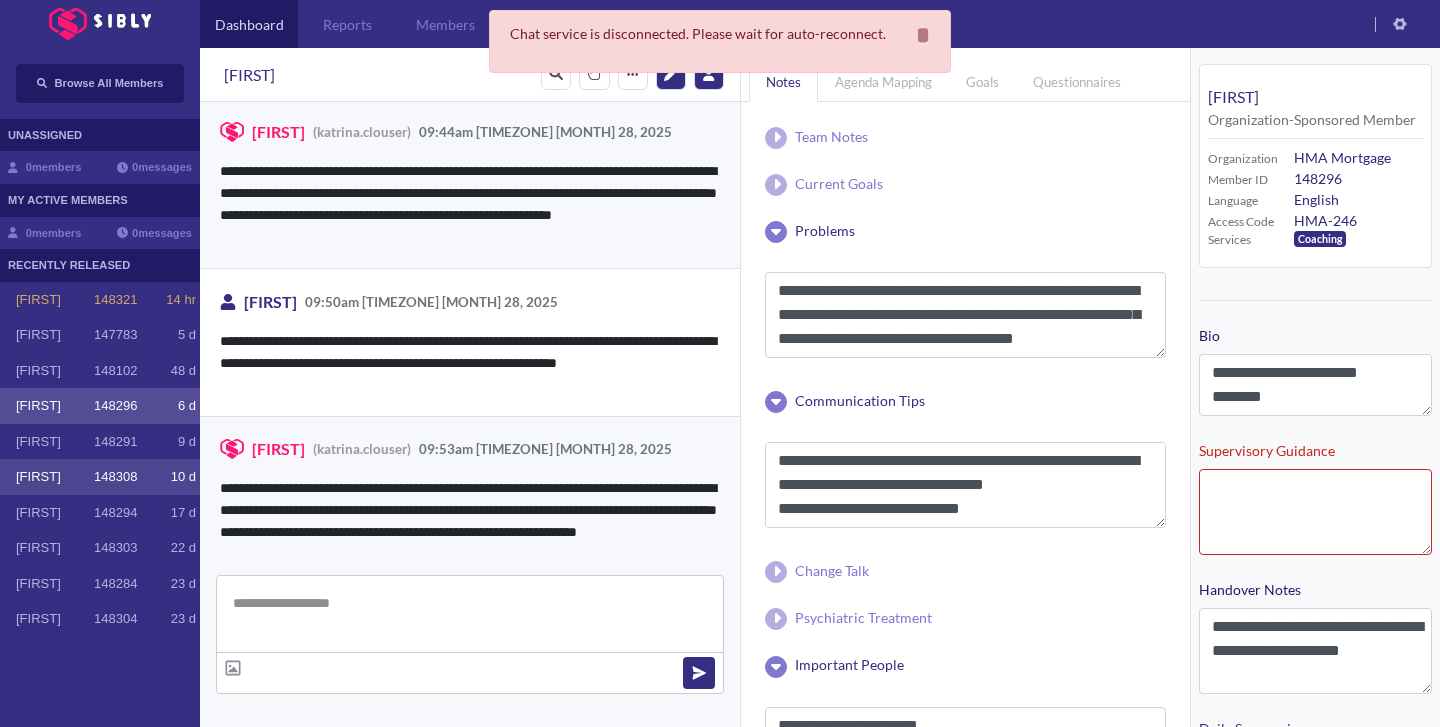 scroll, scrollTop: 3566, scrollLeft: 0, axis: vertical 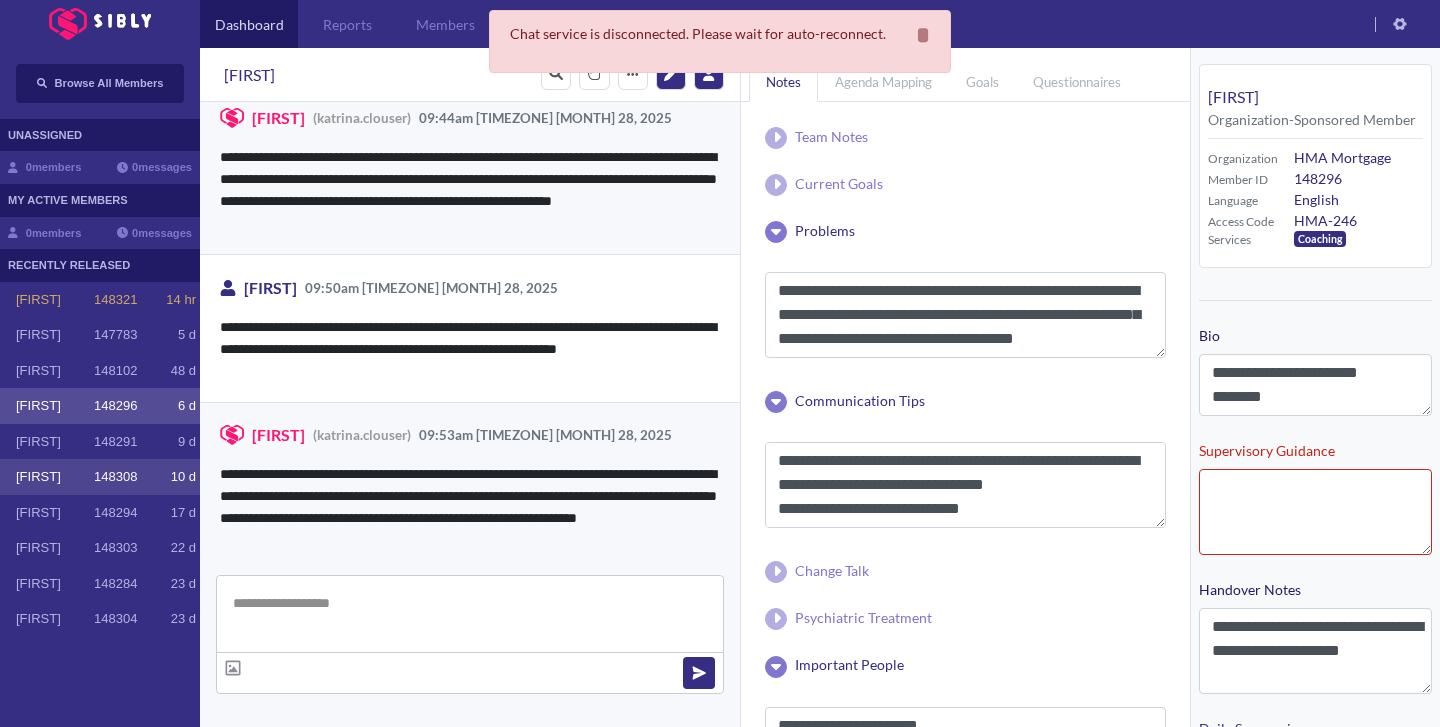 click on "148308" at bounding box center [115, 477] 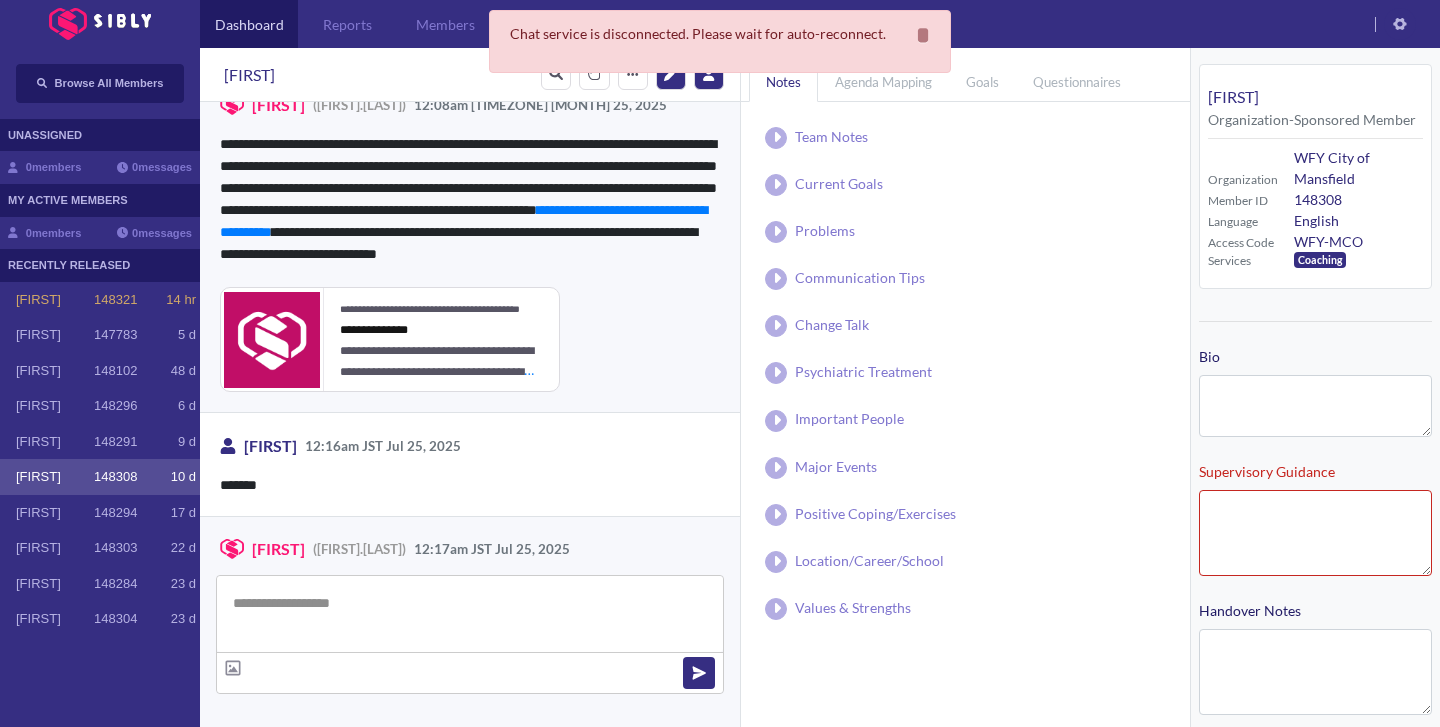 scroll, scrollTop: 1447, scrollLeft: 0, axis: vertical 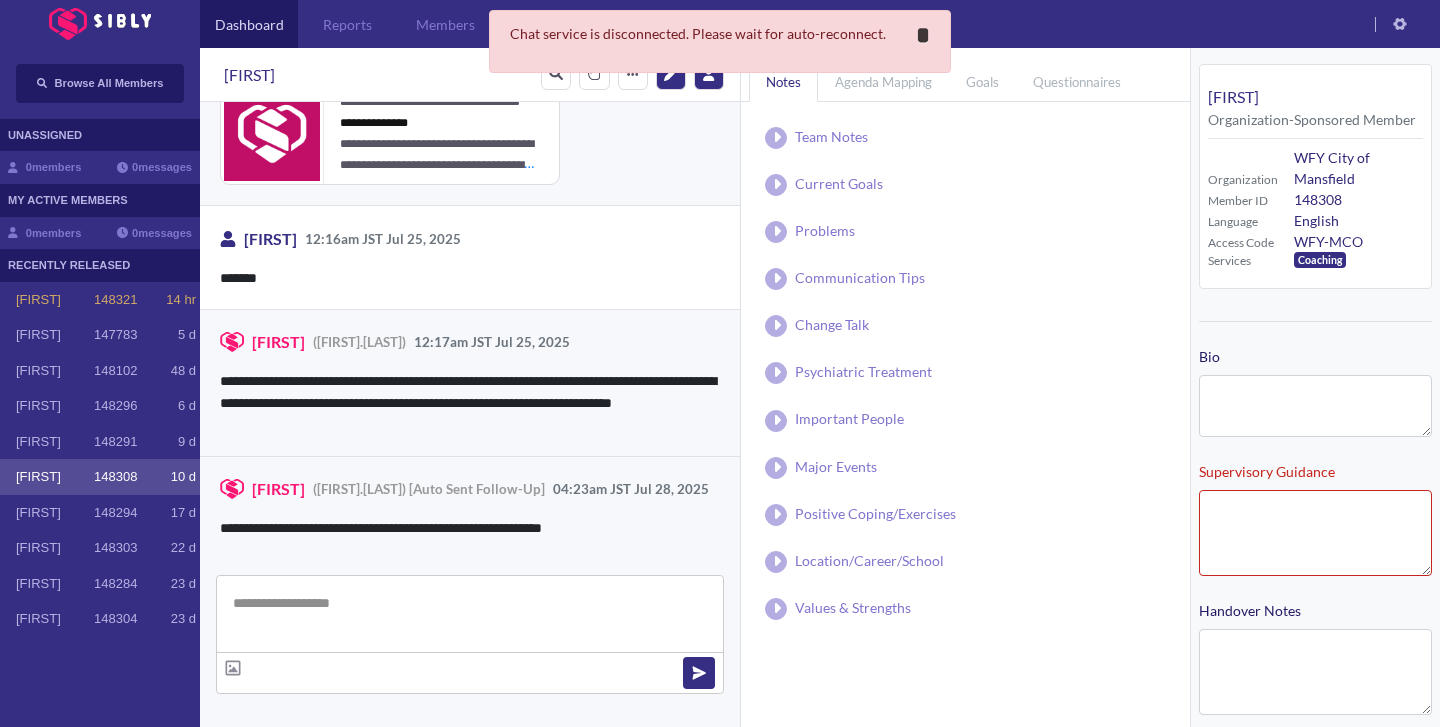 click on "*" at bounding box center (923, 35) 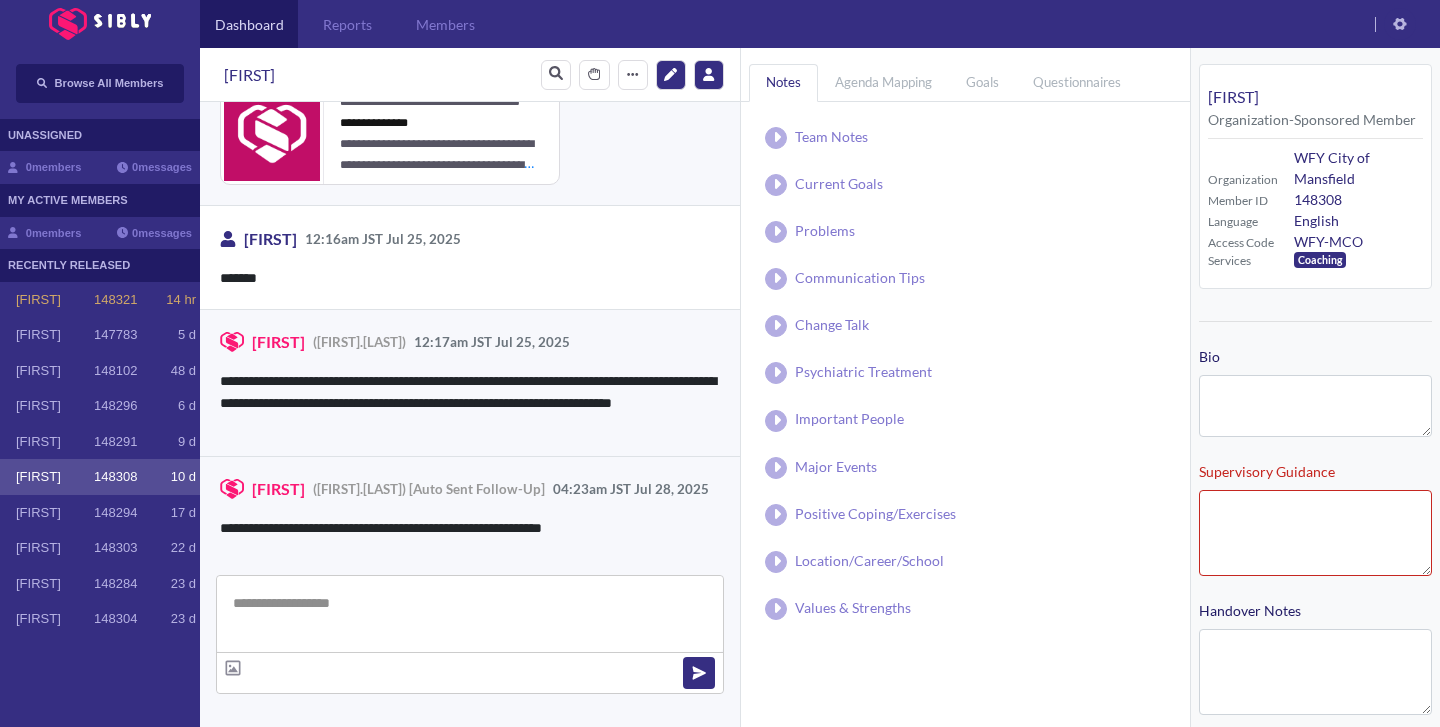 type on "**********" 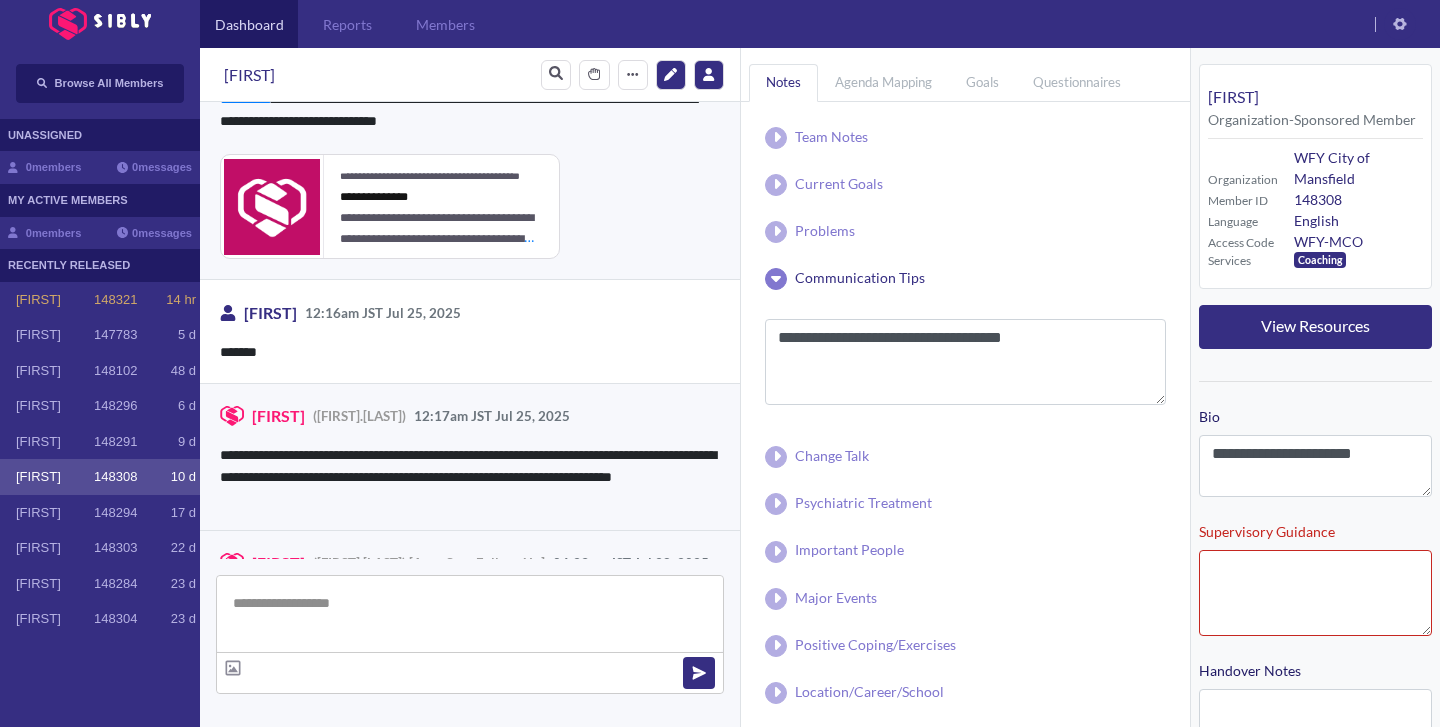 scroll, scrollTop: 1521, scrollLeft: 0, axis: vertical 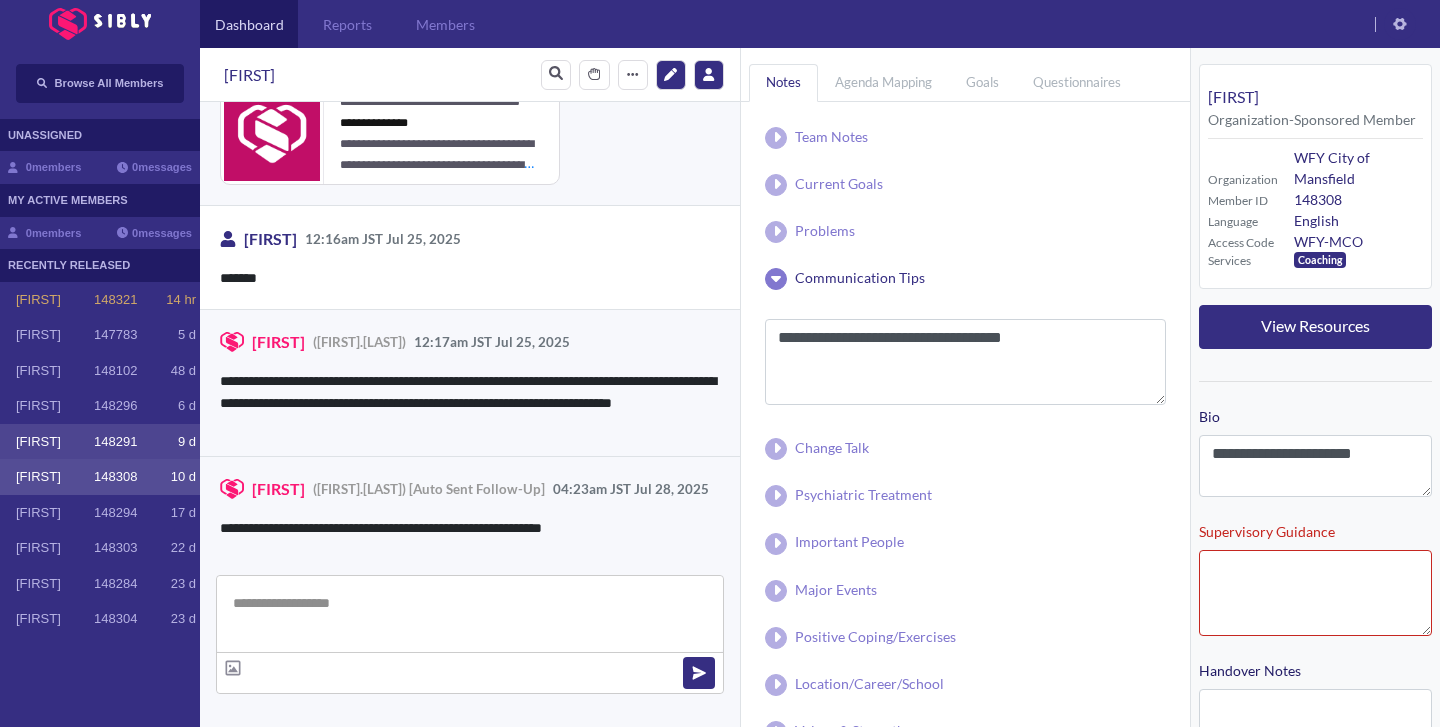 click on "Luis 148291 9 d" at bounding box center (100, 442) 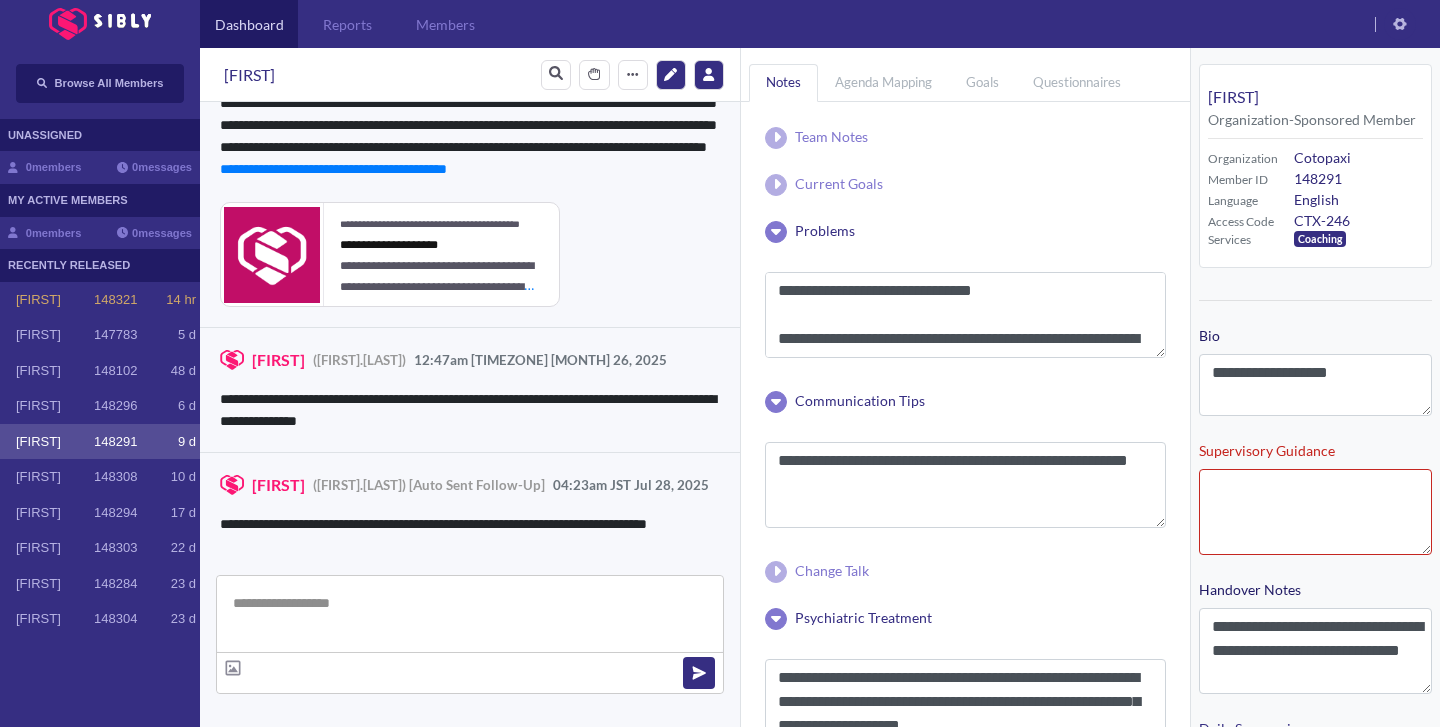 scroll, scrollTop: 4553, scrollLeft: 0, axis: vertical 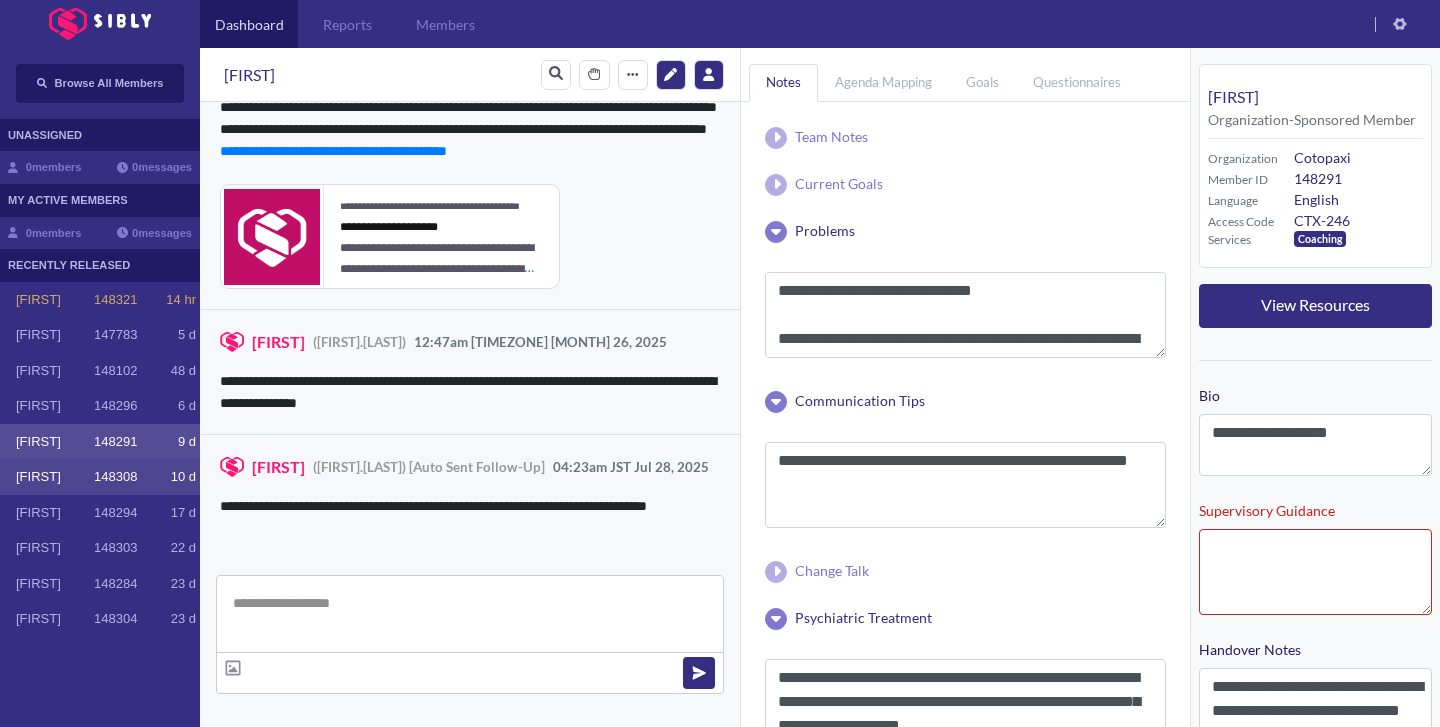 click on "[FIRST]" at bounding box center [55, 477] 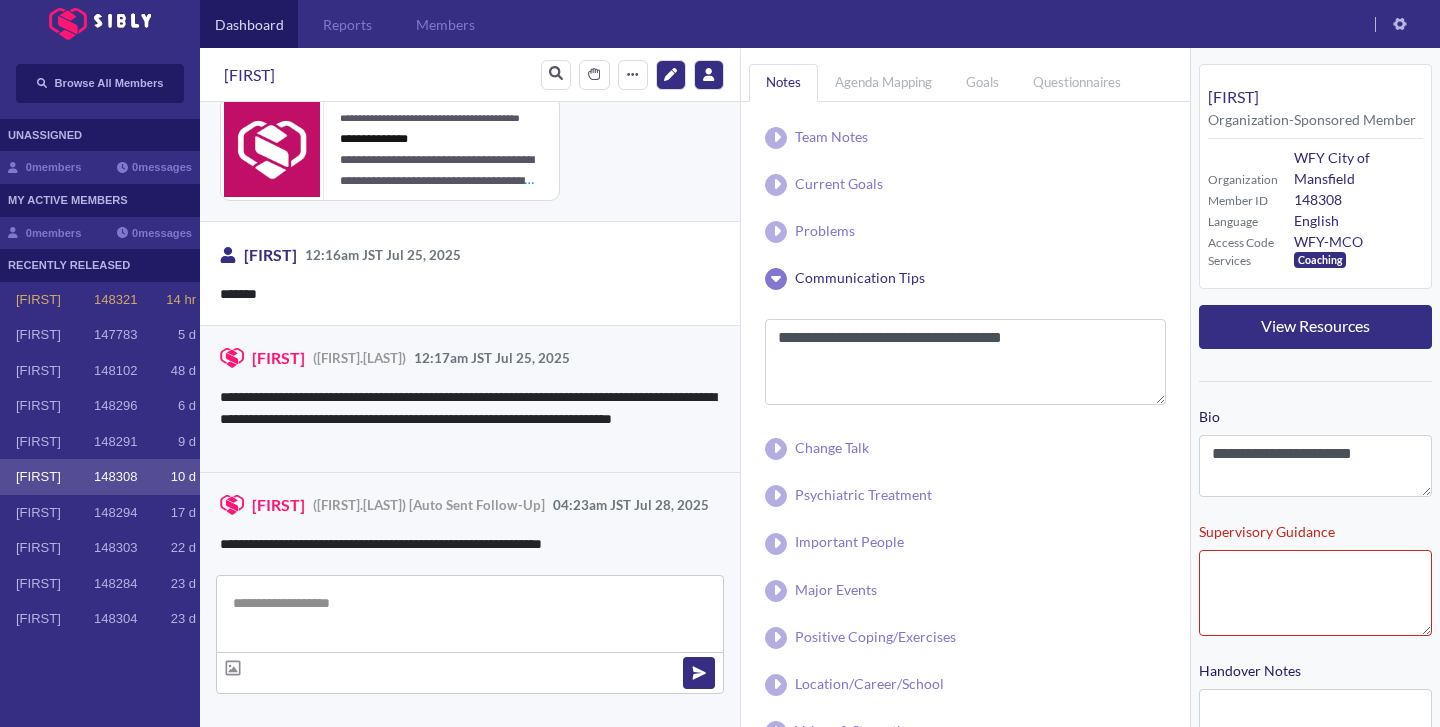 scroll, scrollTop: 1521, scrollLeft: 0, axis: vertical 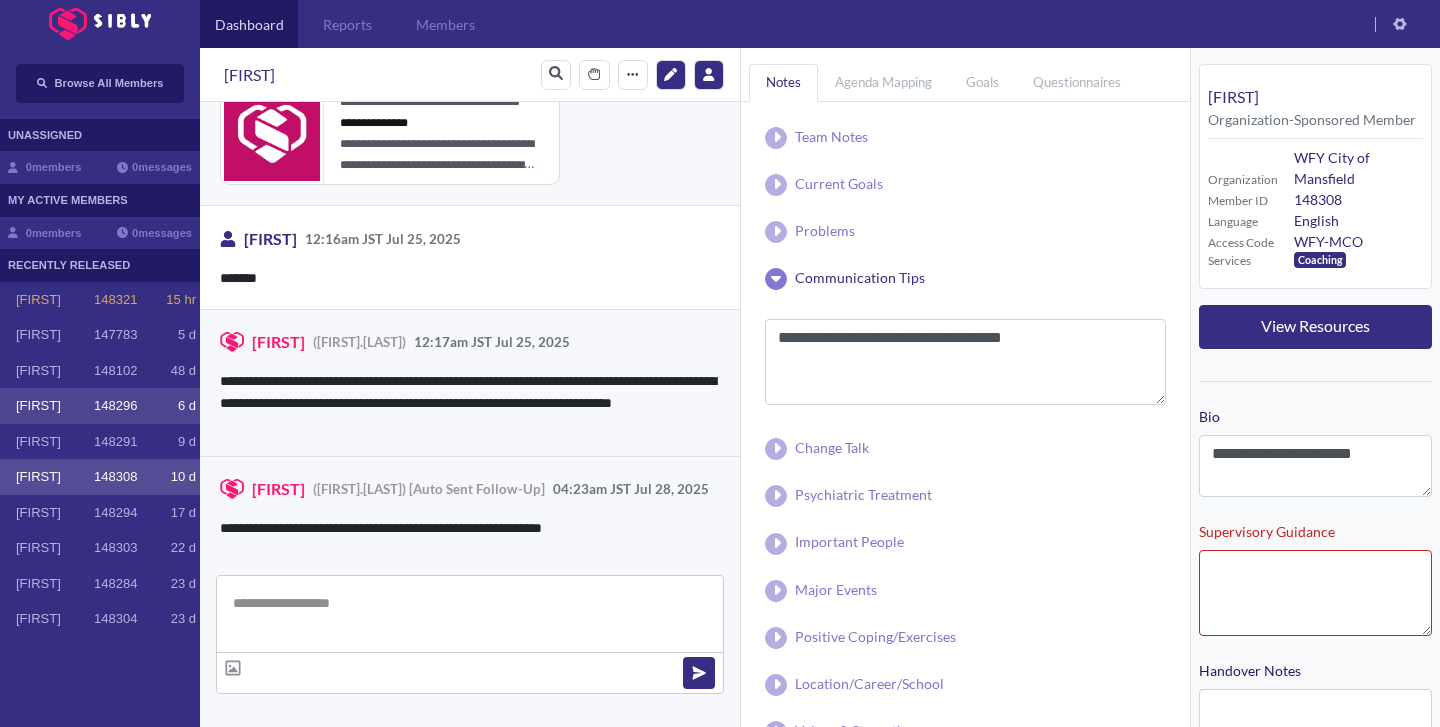 click on "[FIRST]" at bounding box center (55, 406) 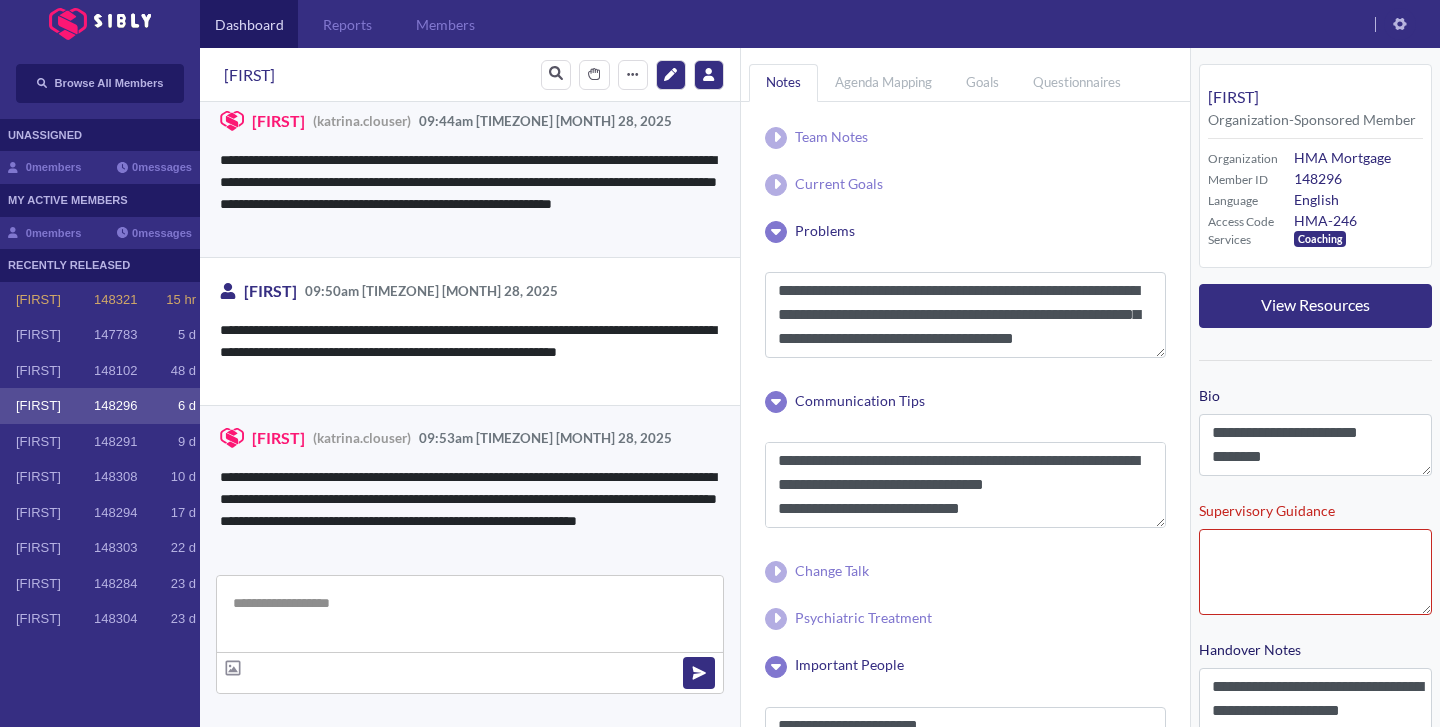 scroll, scrollTop: 3566, scrollLeft: 0, axis: vertical 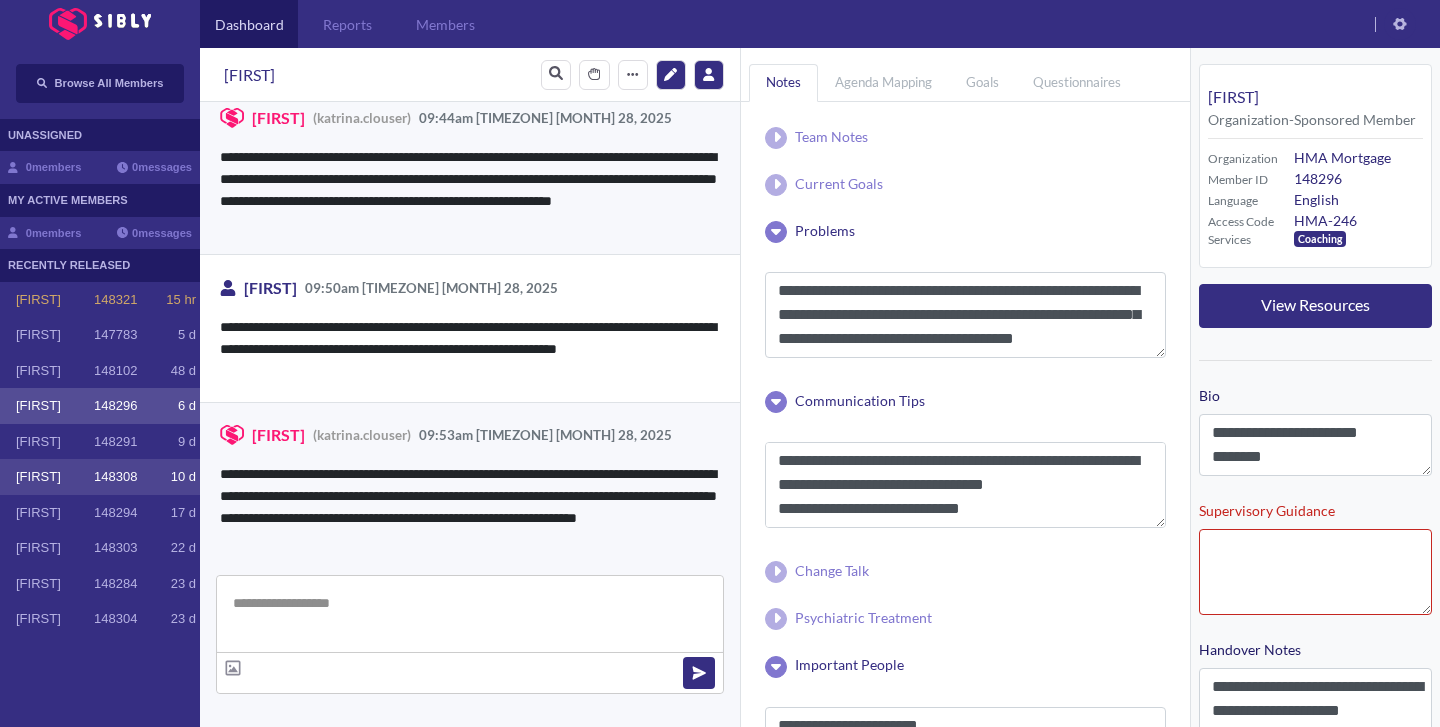 click on "148308" at bounding box center [115, 477] 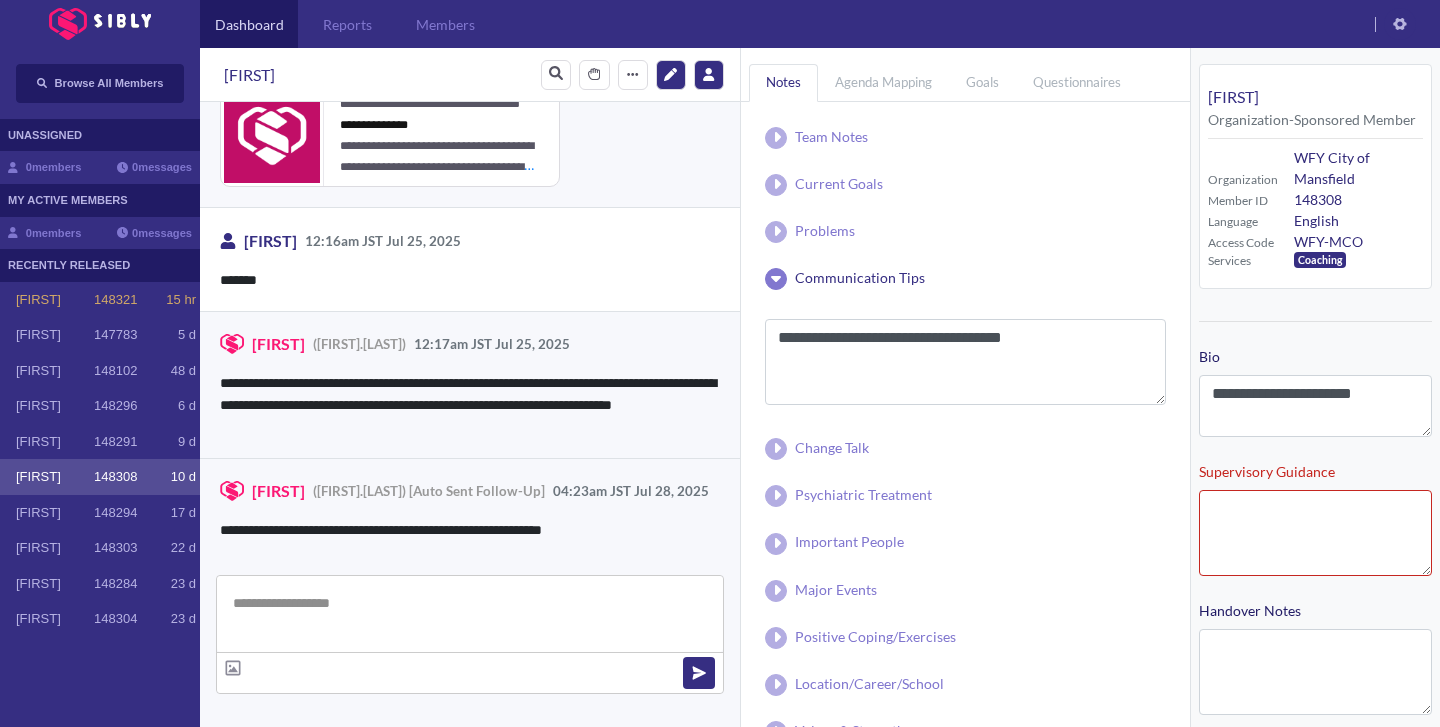scroll, scrollTop: 1521, scrollLeft: 0, axis: vertical 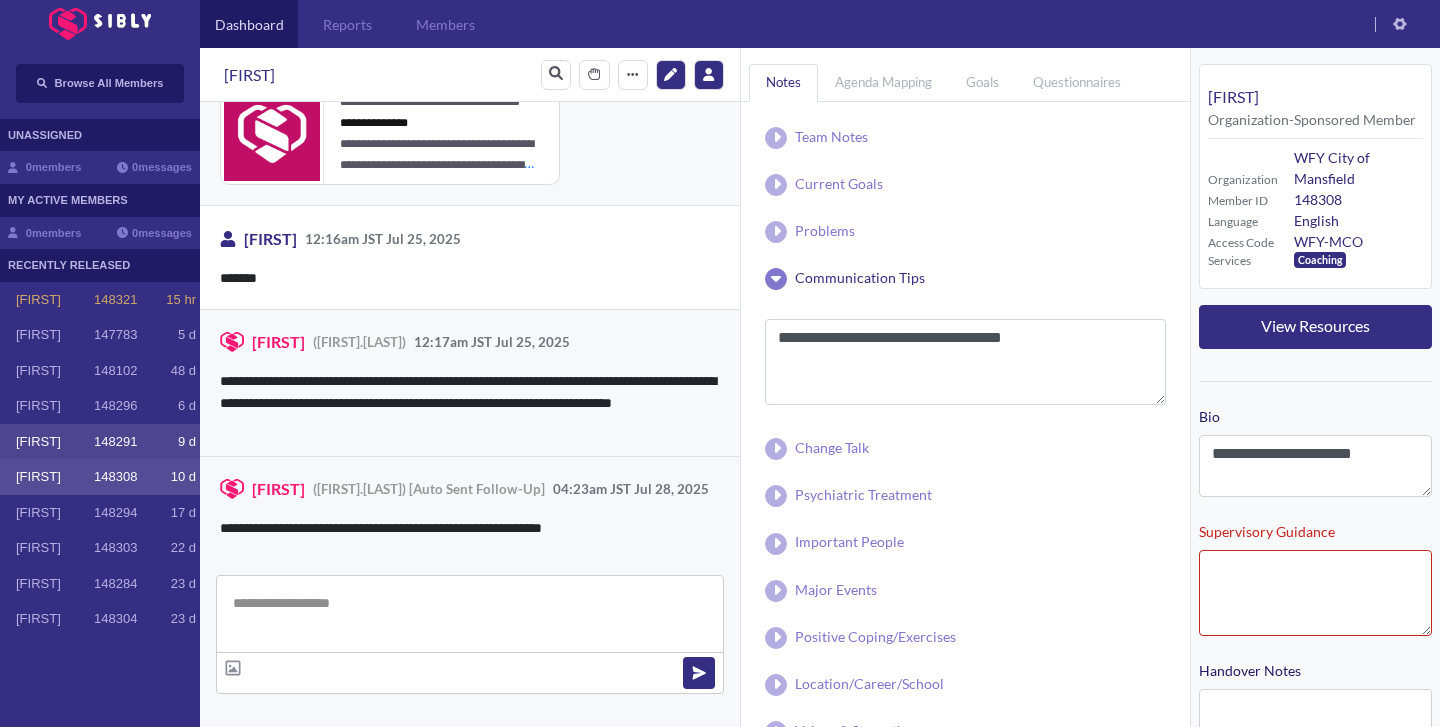click on "[FIRST]" at bounding box center (55, 442) 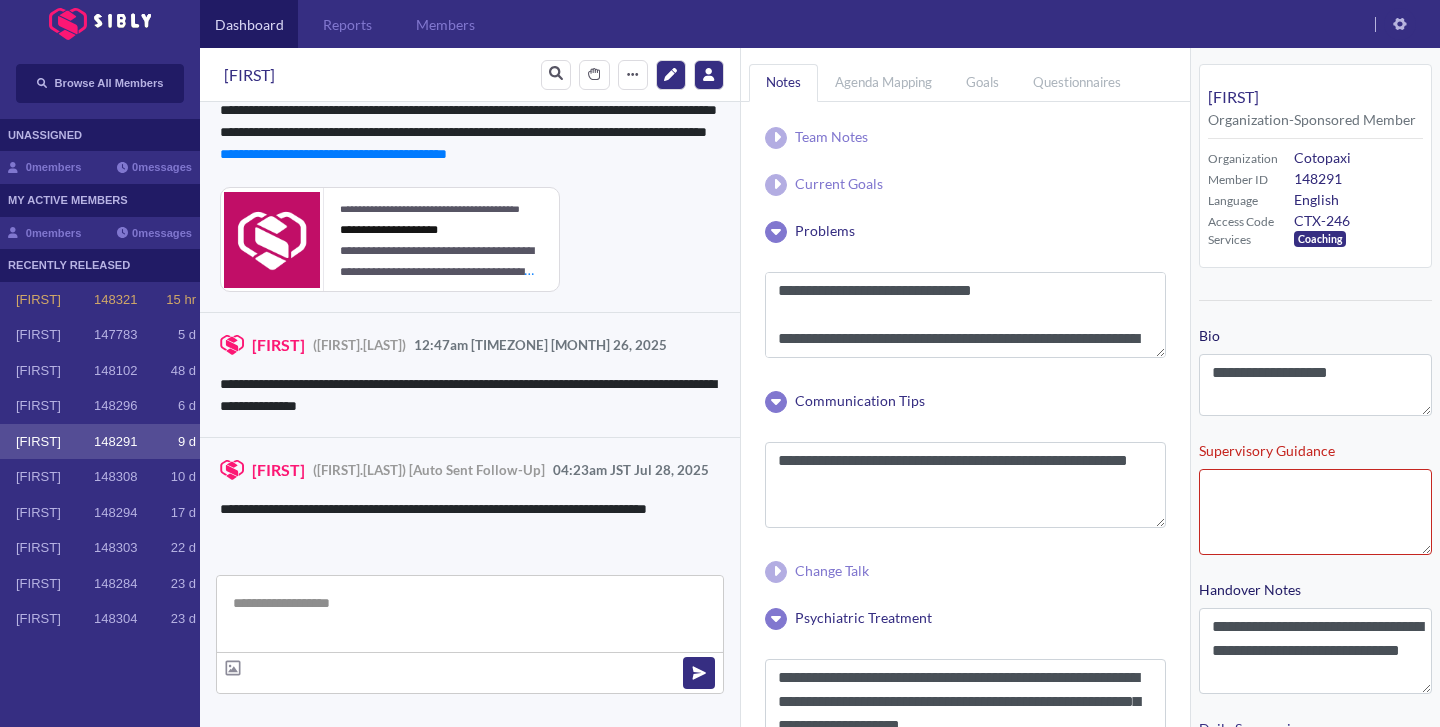 scroll, scrollTop: 4553, scrollLeft: 0, axis: vertical 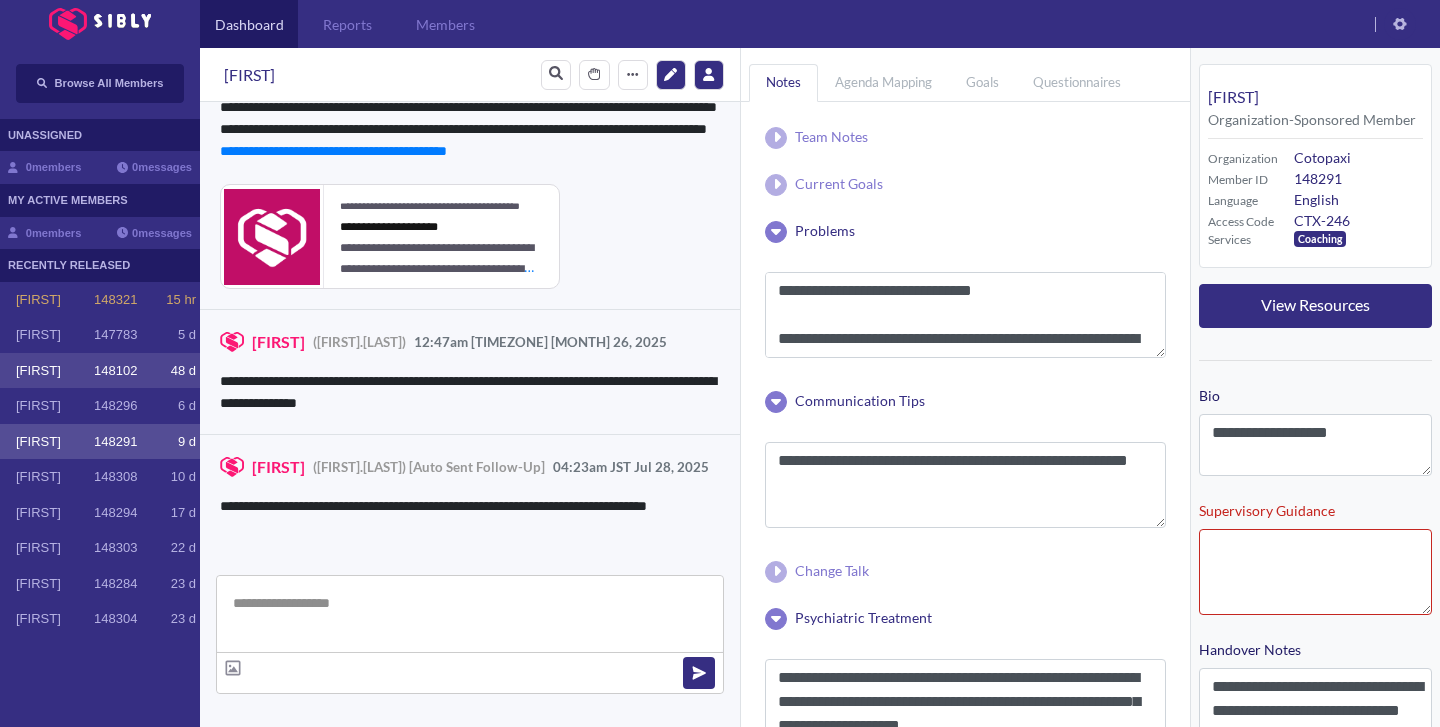click on "[FIRST] 148102 48 d" at bounding box center [100, 371] 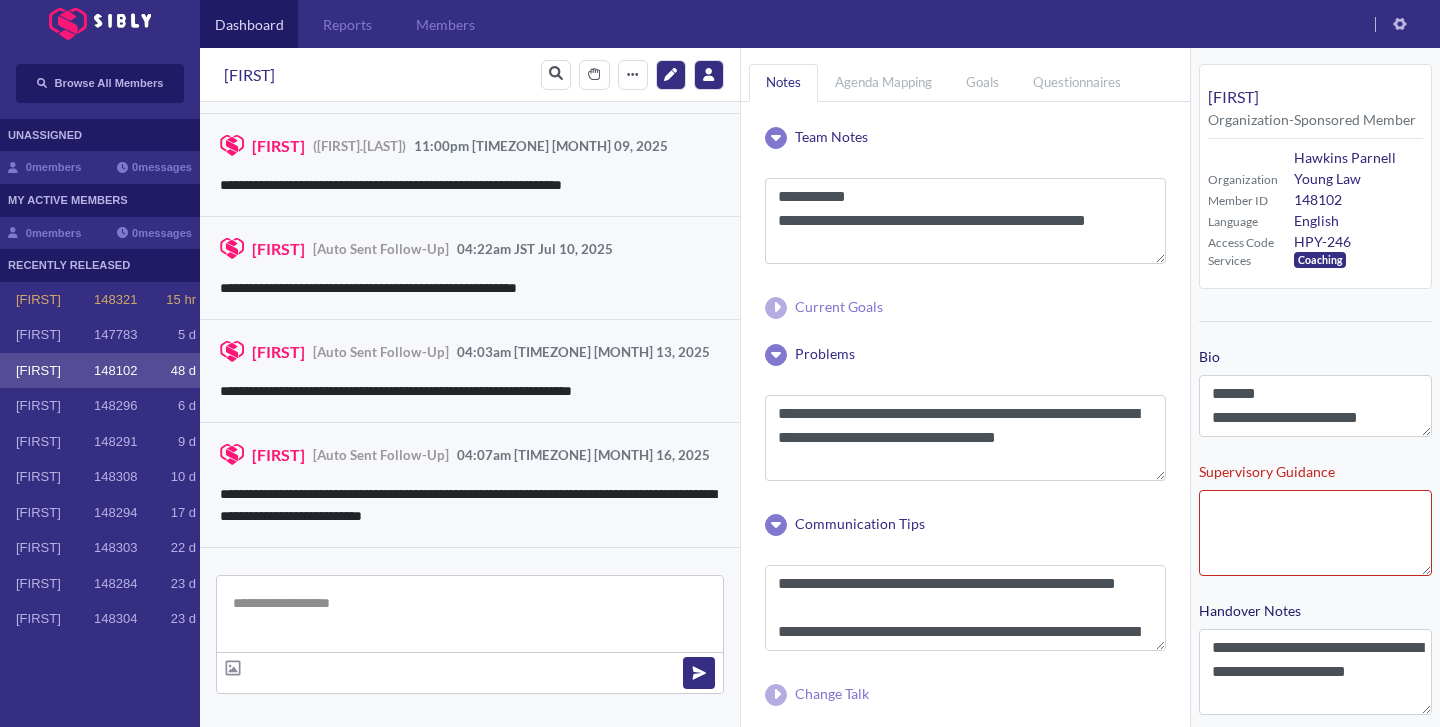 scroll, scrollTop: 3191, scrollLeft: 0, axis: vertical 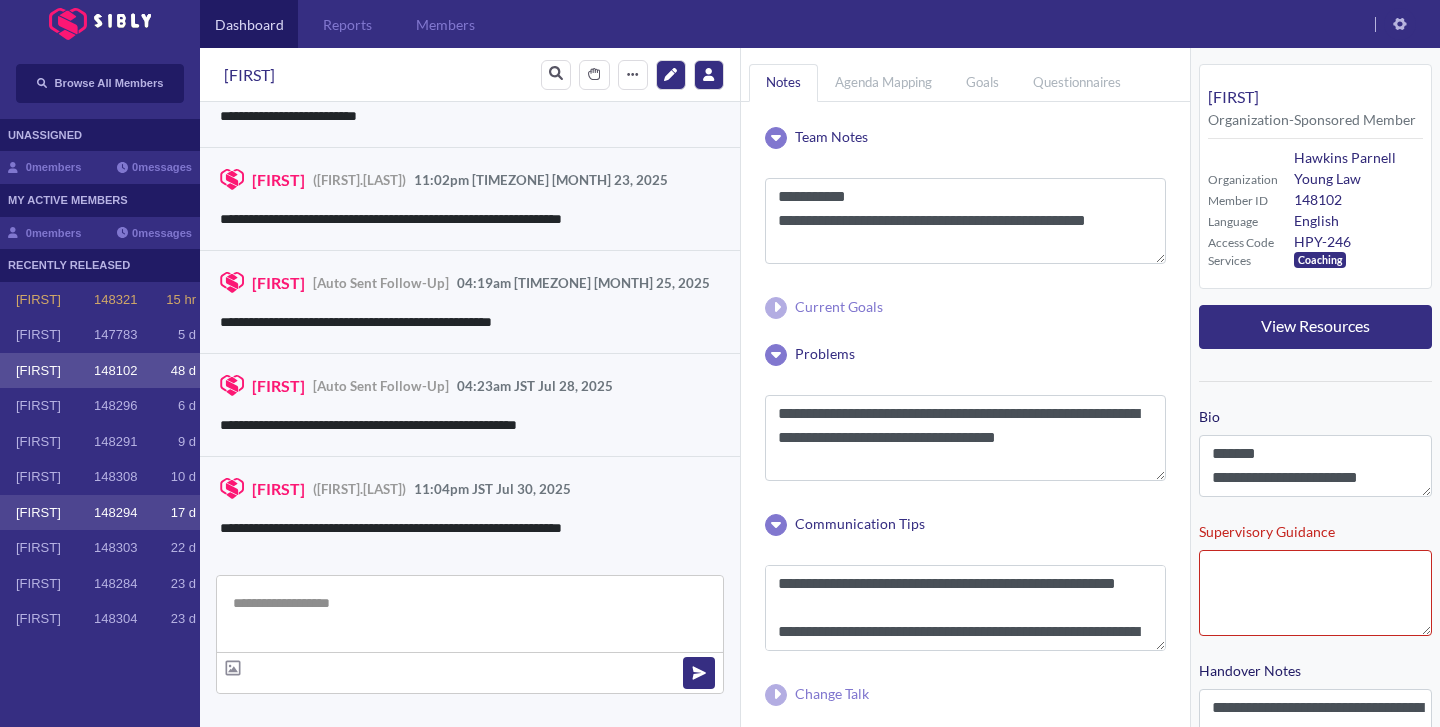 click on "[FIRST]" at bounding box center (55, 513) 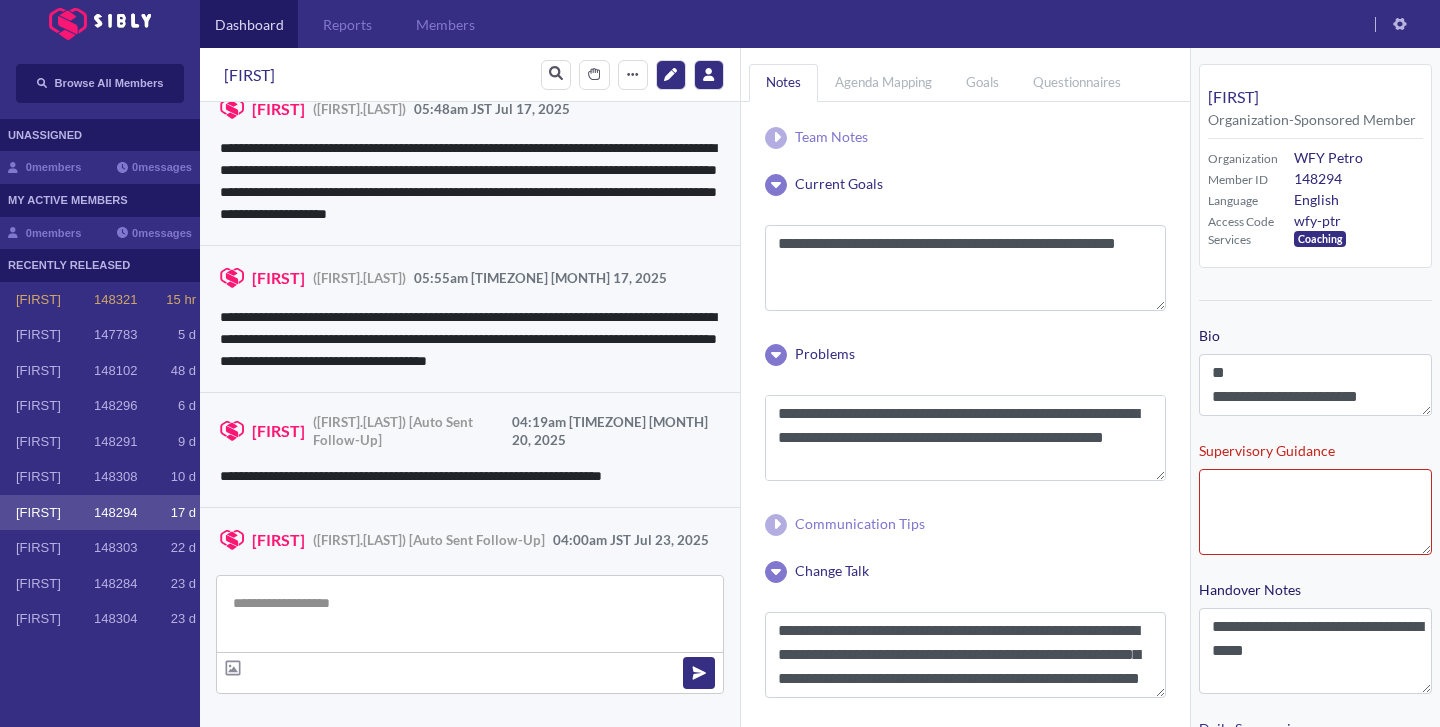 scroll, scrollTop: 2780, scrollLeft: 0, axis: vertical 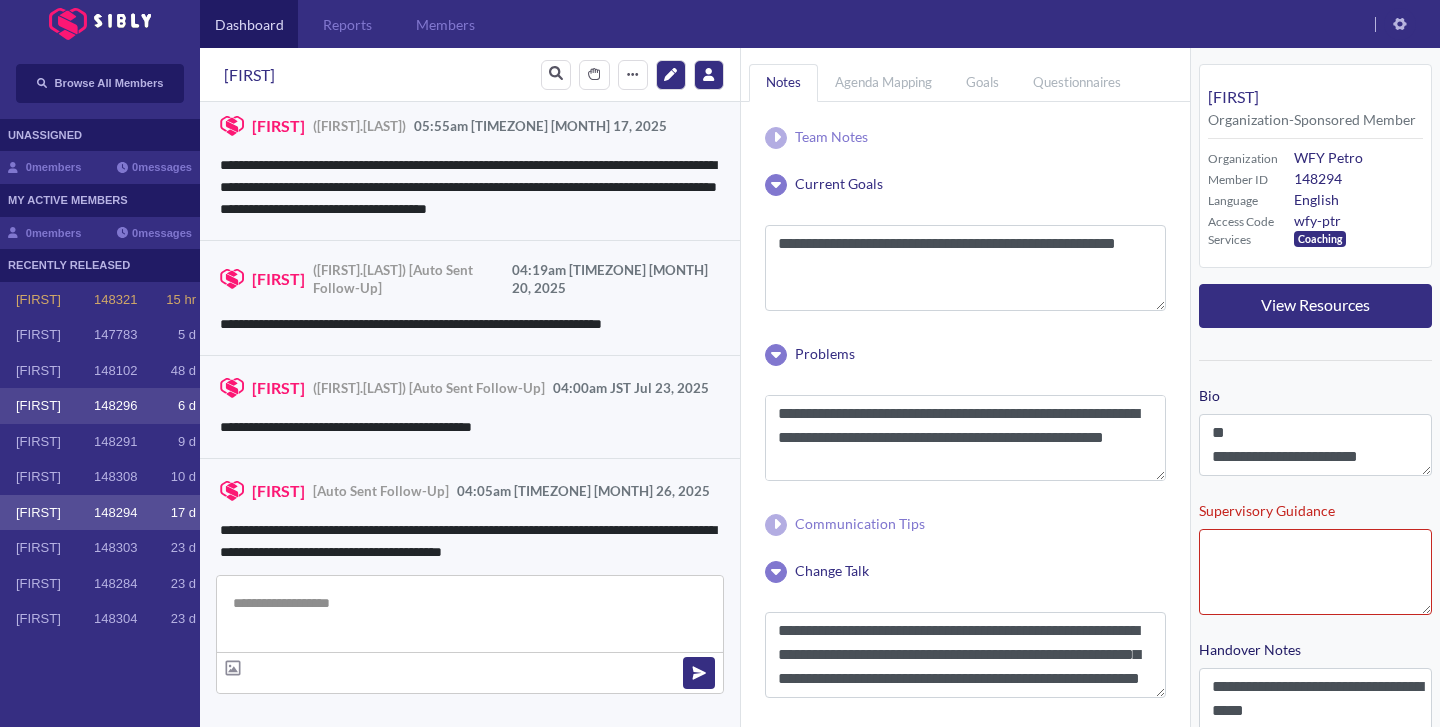 click on "[FIRST] 148296 6 d" at bounding box center [100, 406] 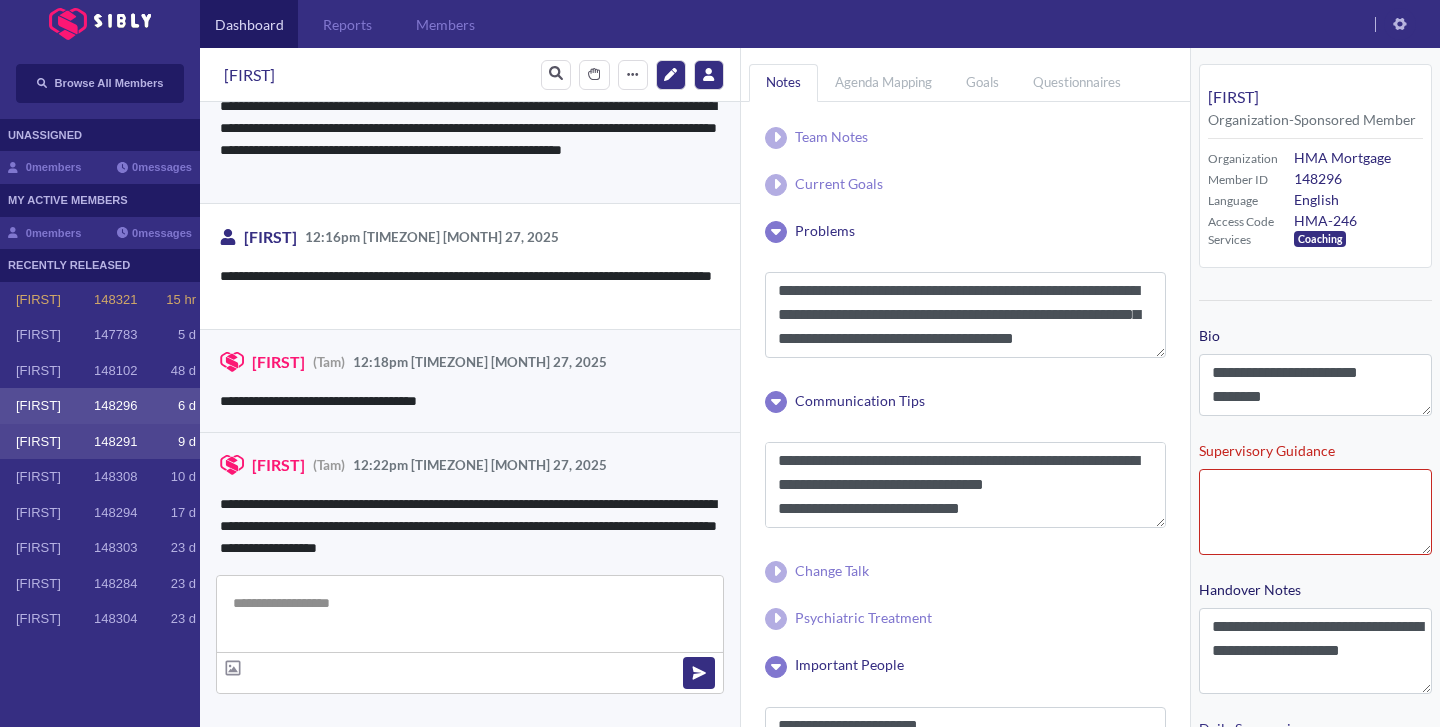 scroll, scrollTop: 0, scrollLeft: 0, axis: both 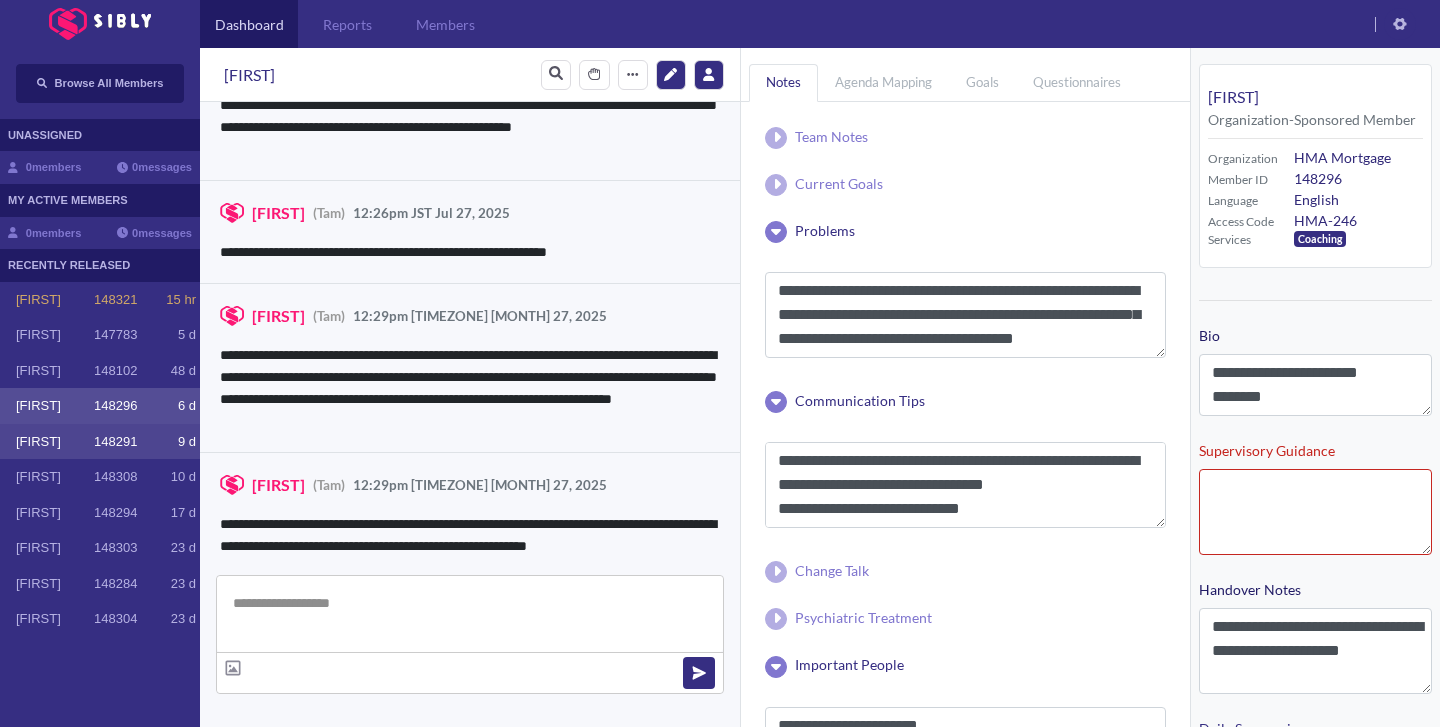 click on "148291" at bounding box center [115, 442] 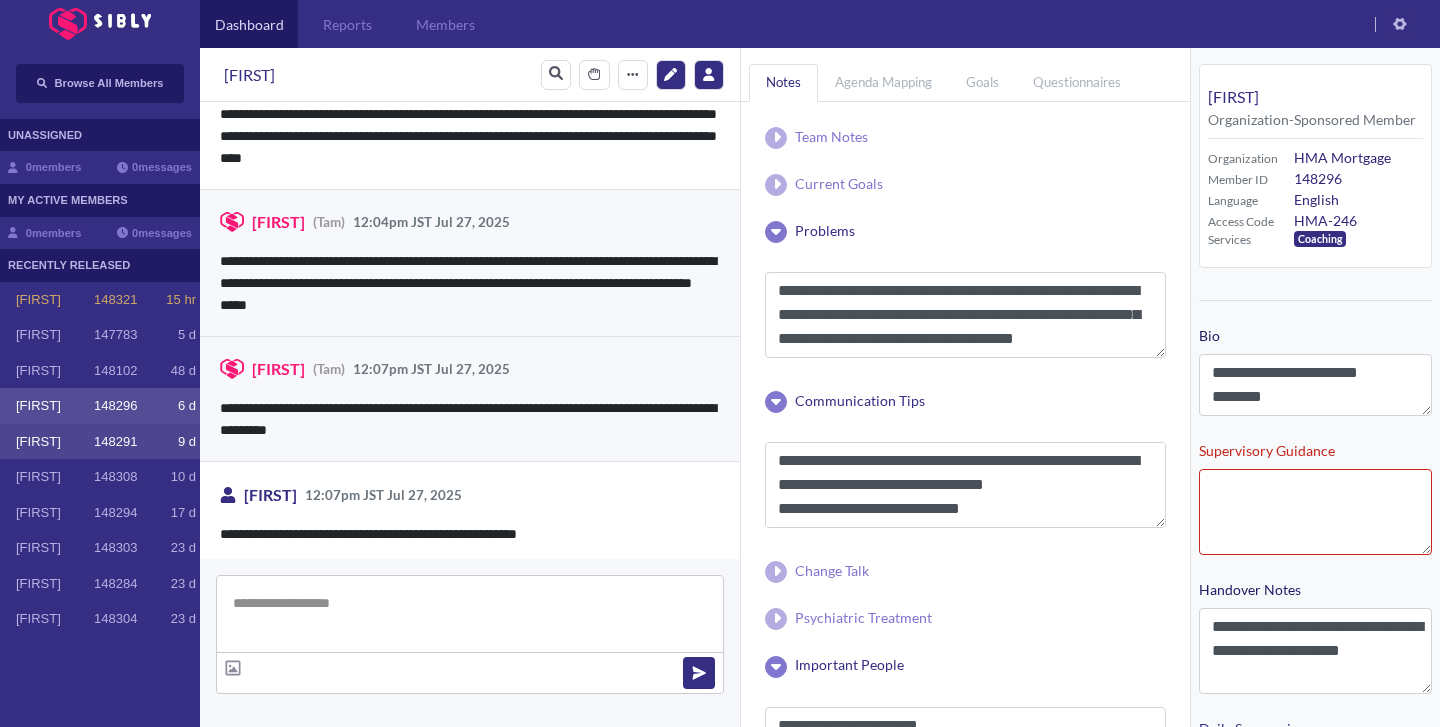 type on "**********" 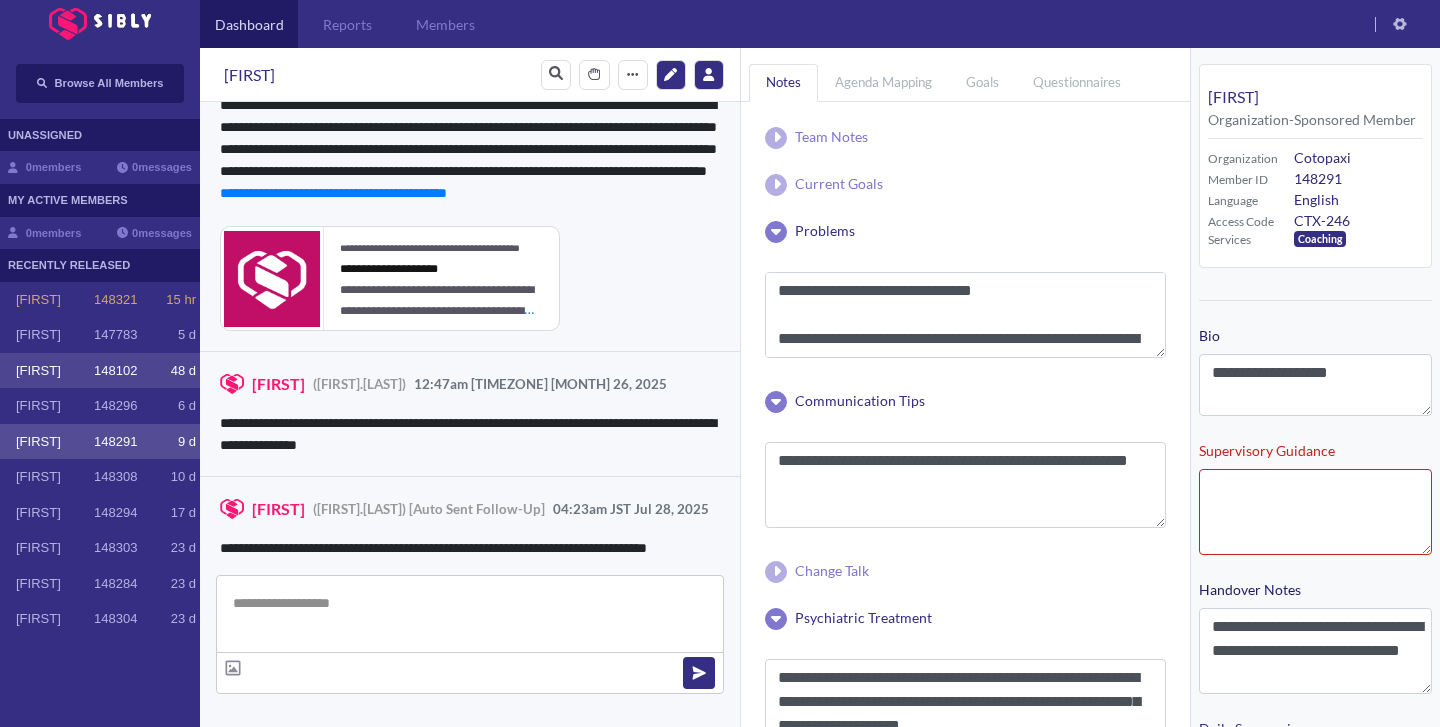 scroll, scrollTop: 4553, scrollLeft: 0, axis: vertical 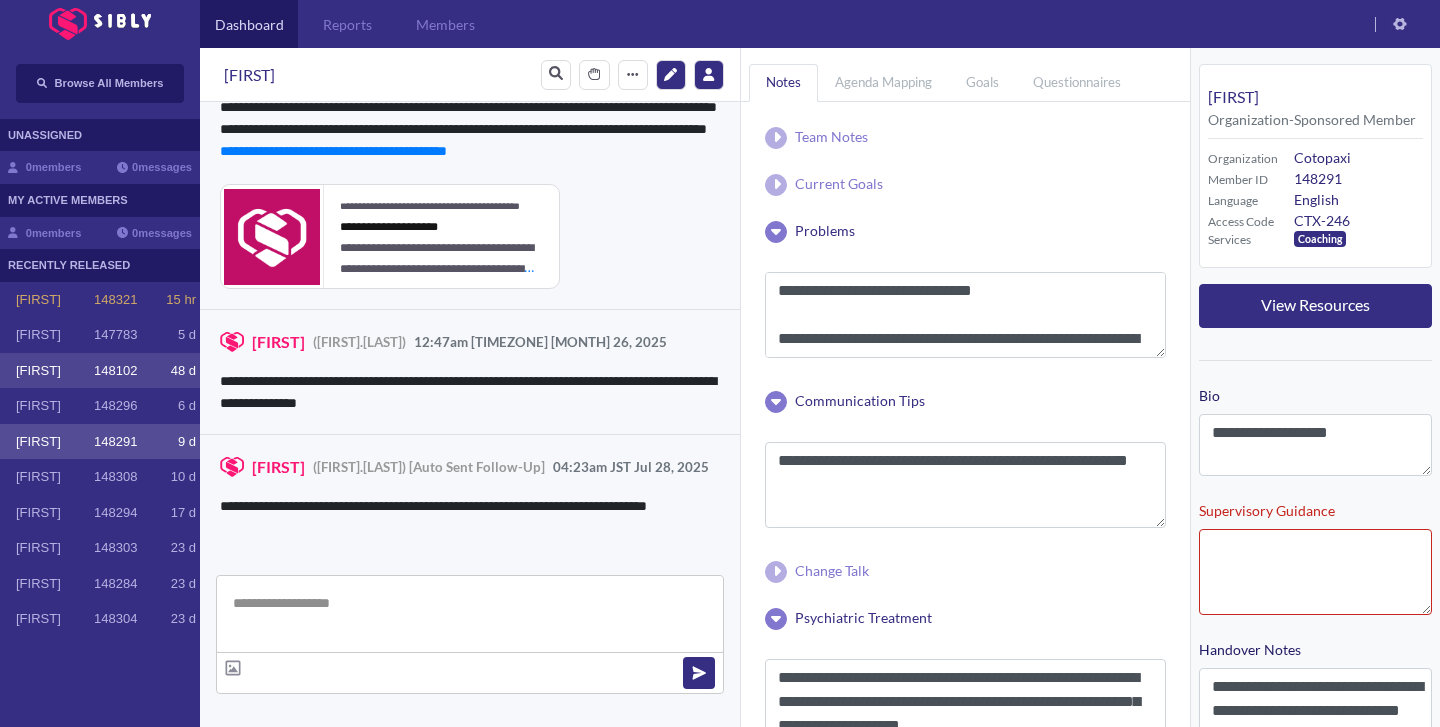 click on "148102" at bounding box center [115, 371] 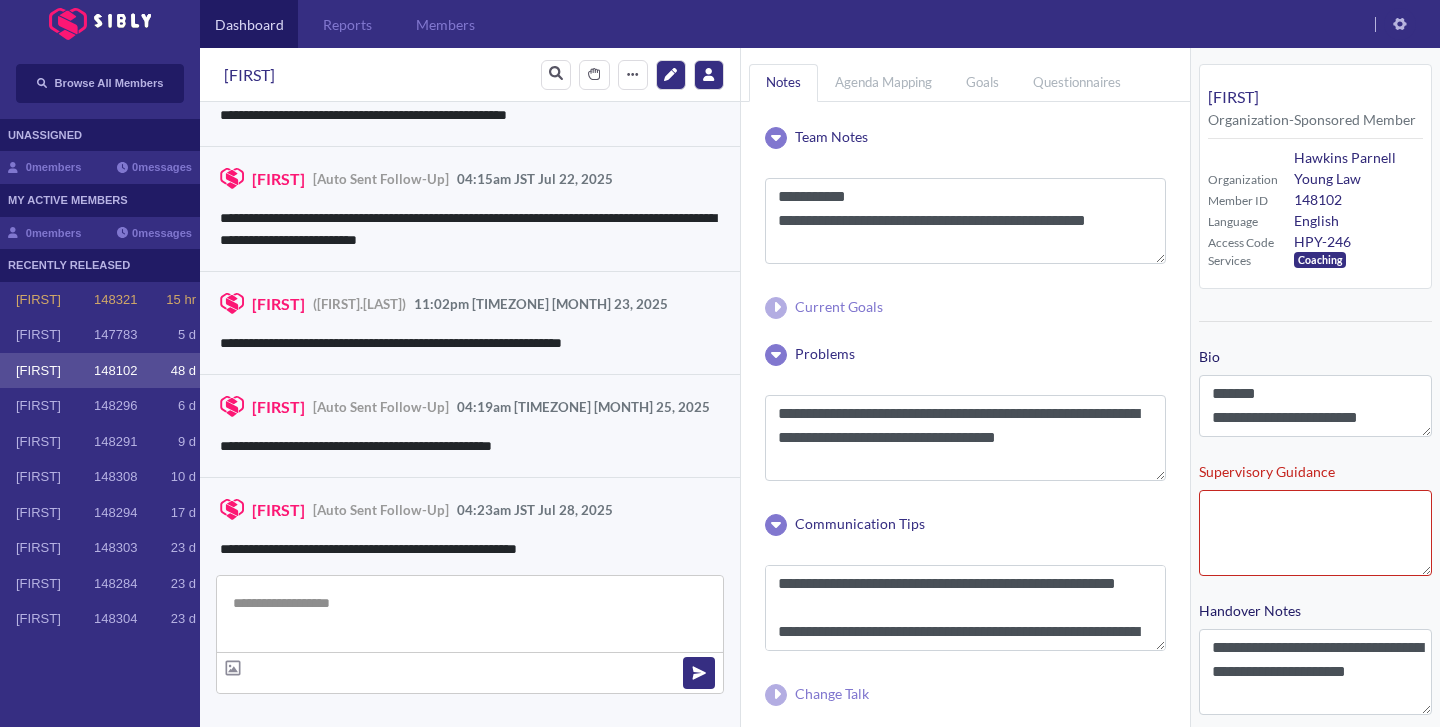 scroll, scrollTop: 3191, scrollLeft: 0, axis: vertical 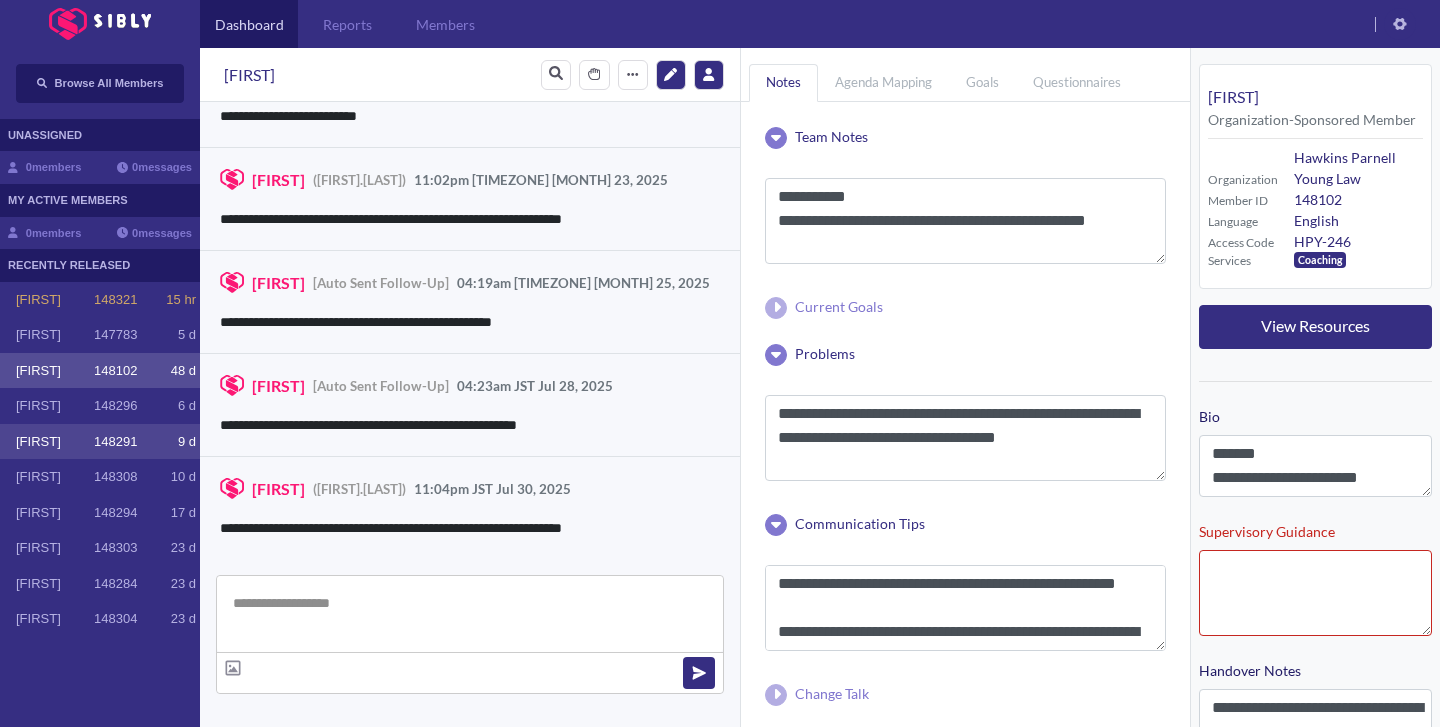 click on "Luis 148291 9 d" at bounding box center (106, 442) 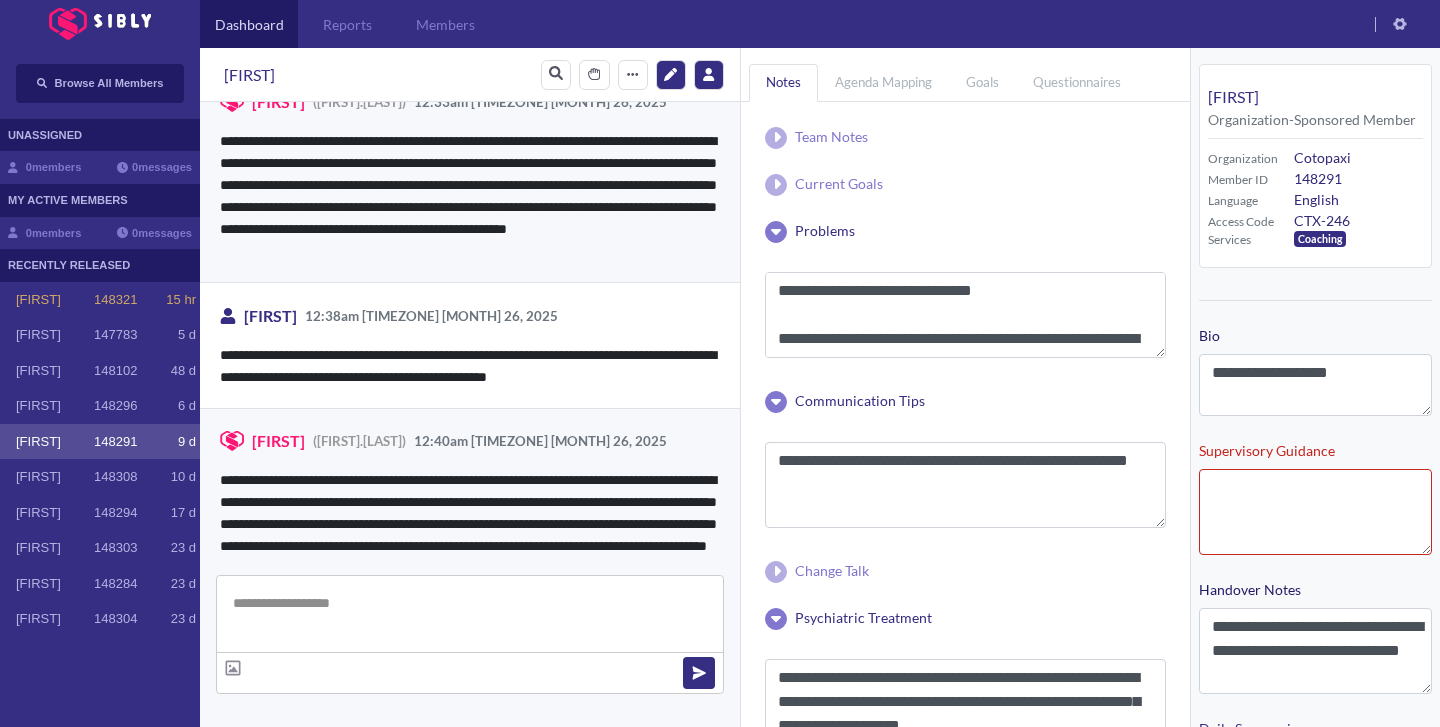 scroll, scrollTop: 4553, scrollLeft: 0, axis: vertical 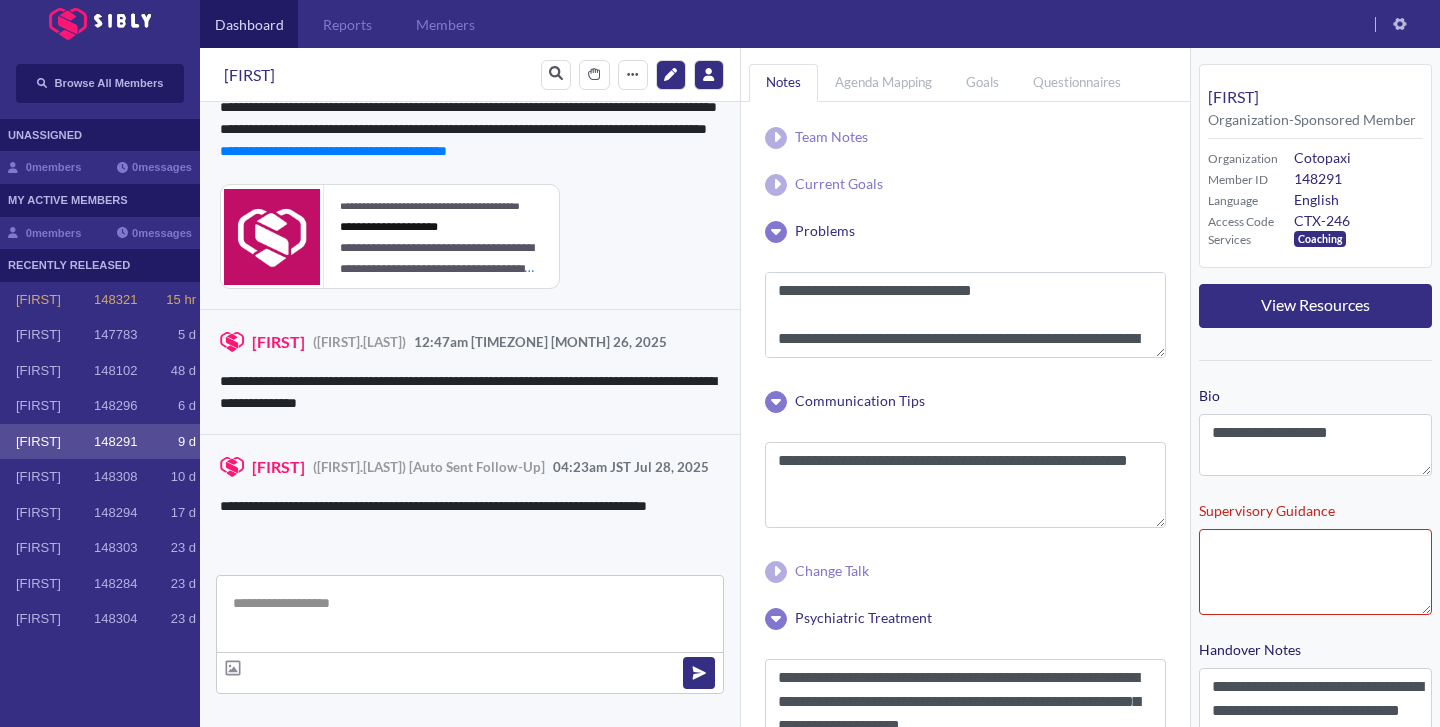 click on "**********" at bounding box center [470, 496] 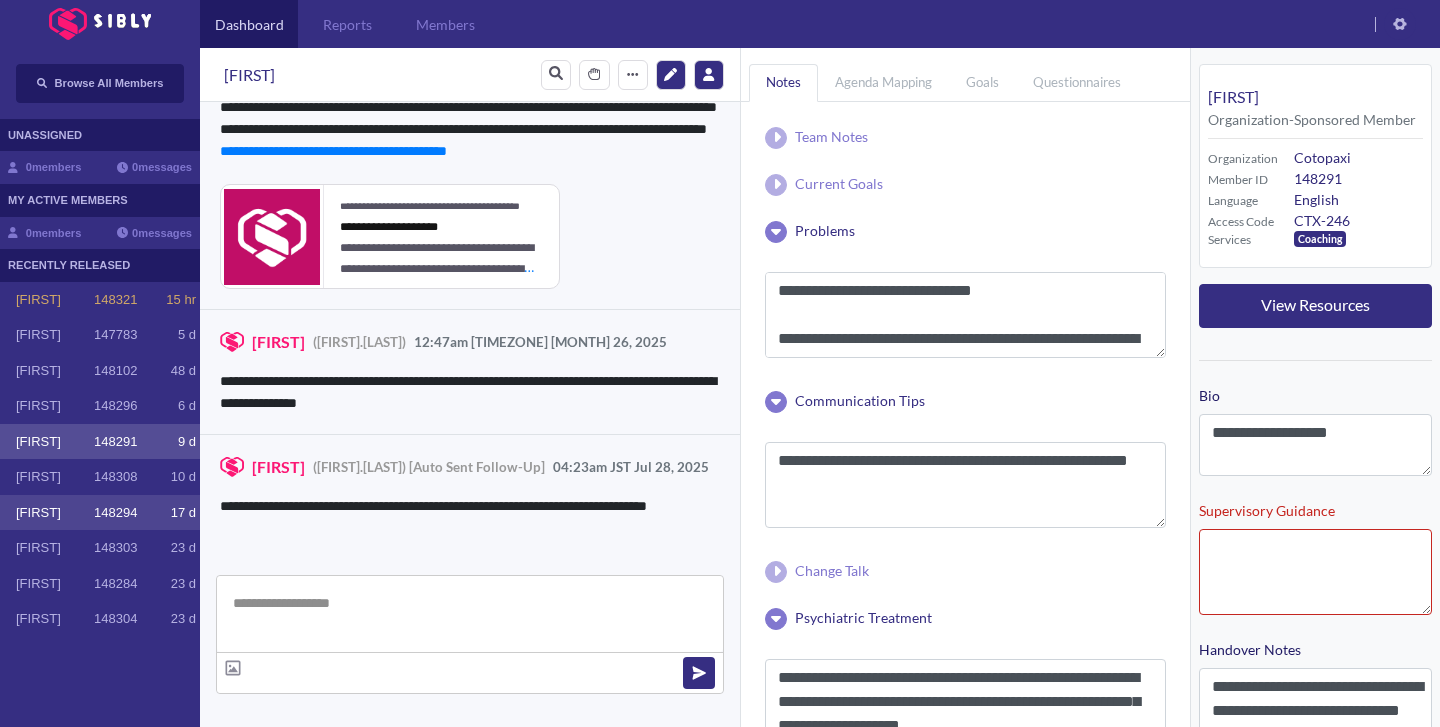 click on "Whitney 148294 17 d" at bounding box center [100, 513] 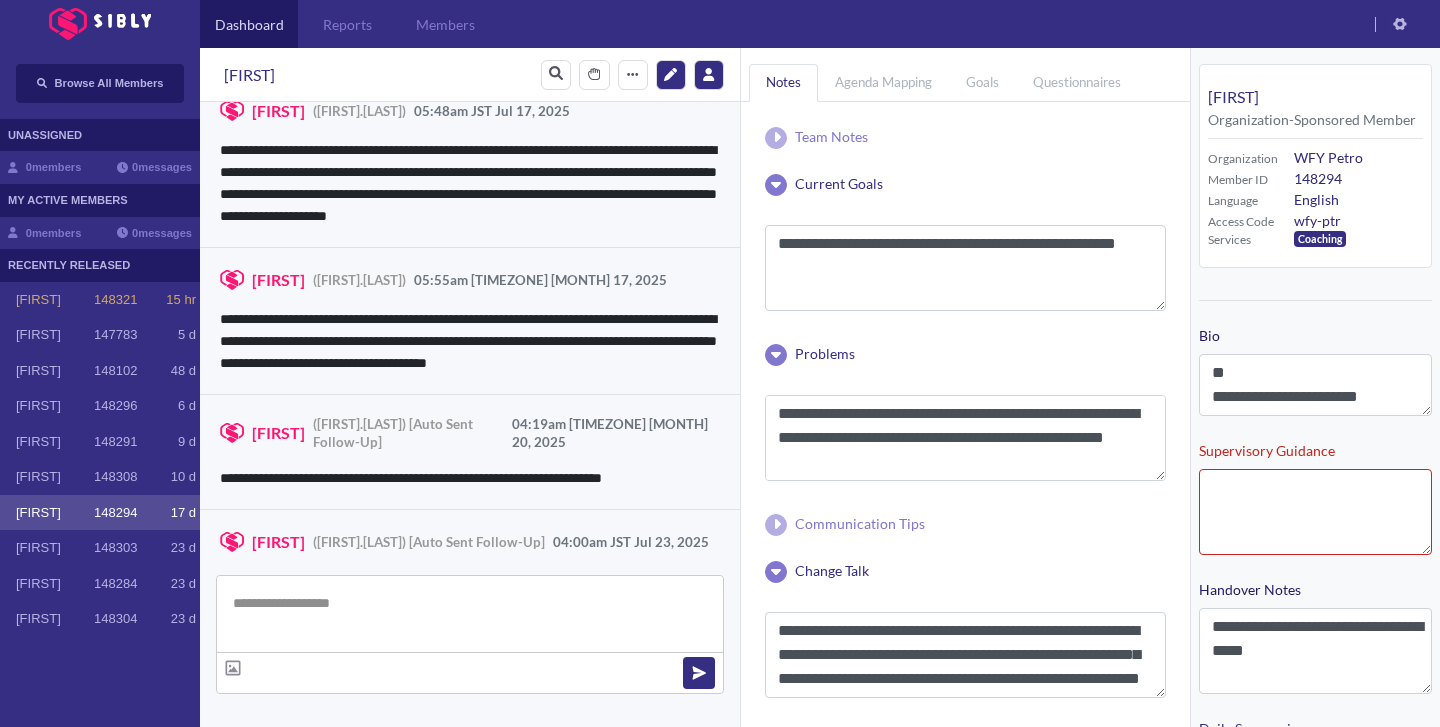 scroll, scrollTop: 2780, scrollLeft: 0, axis: vertical 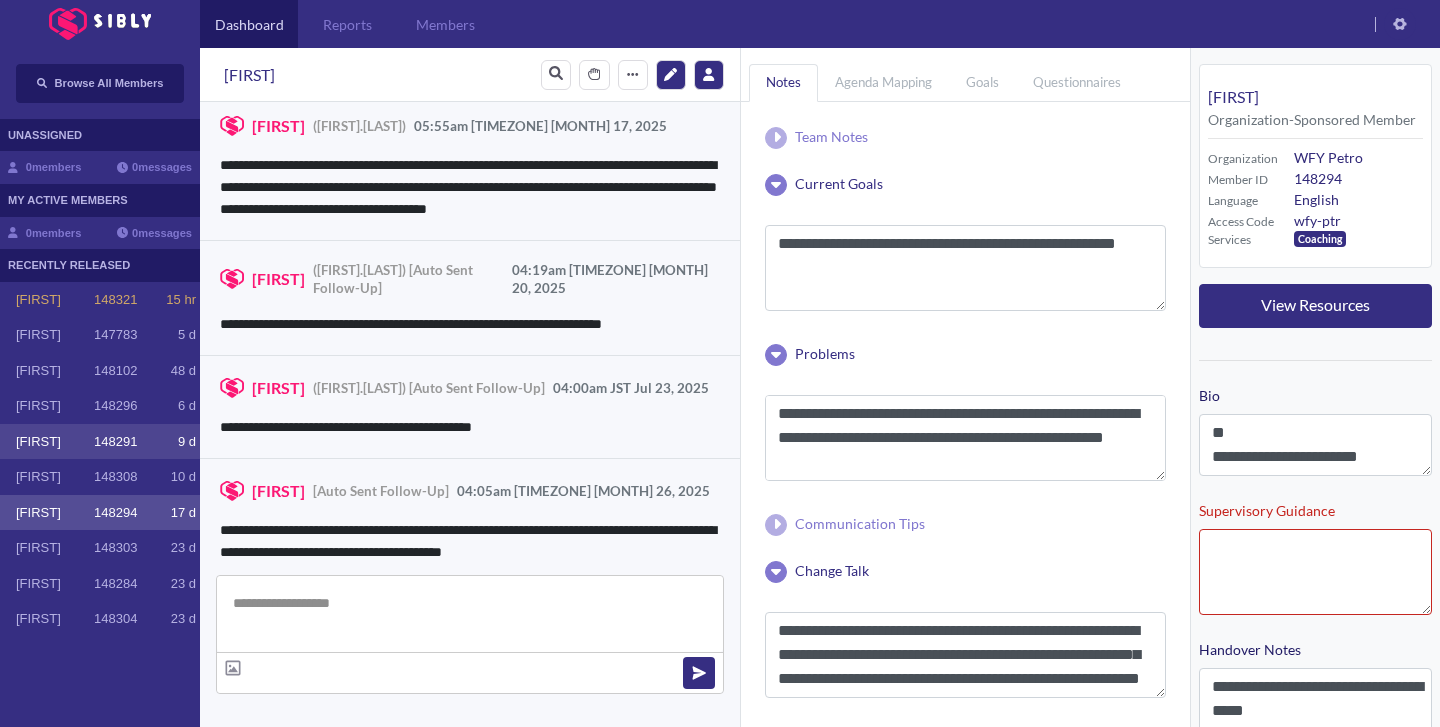 click on "148291" at bounding box center [115, 442] 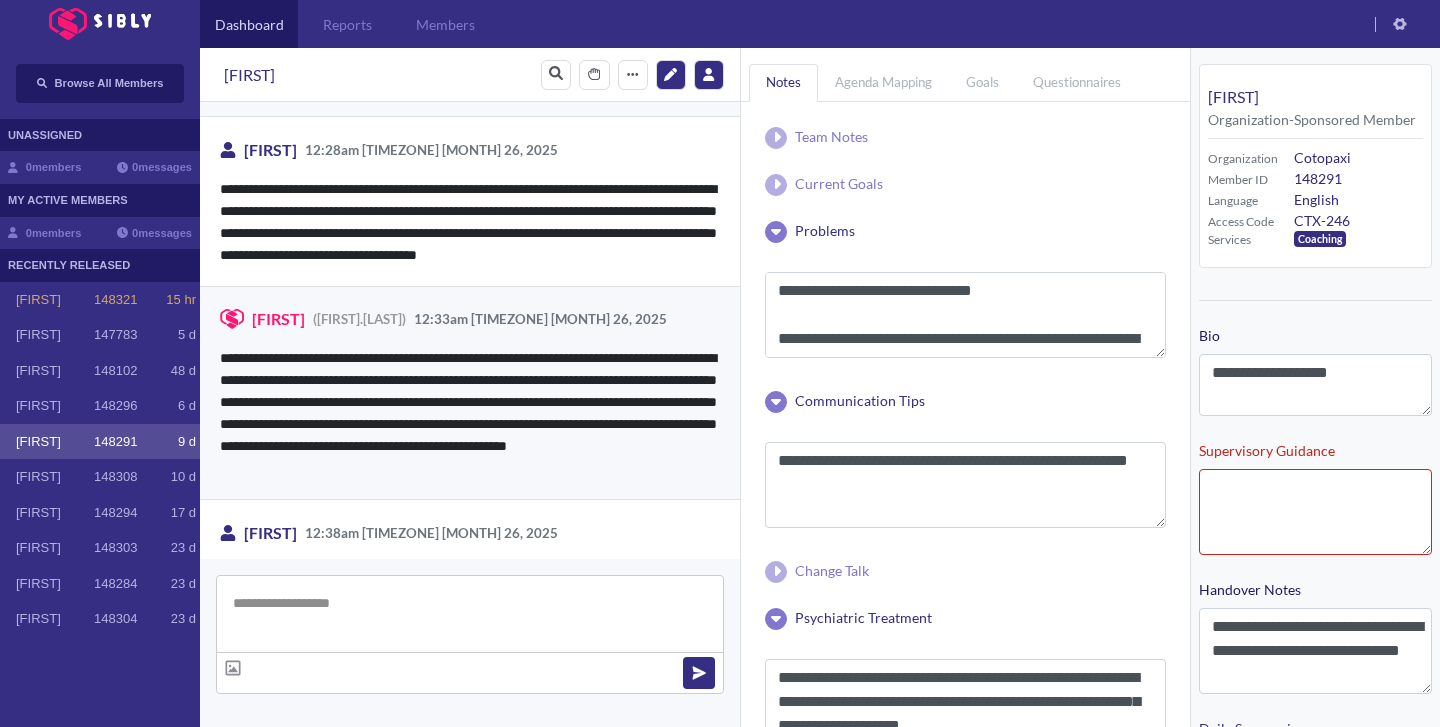 scroll, scrollTop: 4553, scrollLeft: 0, axis: vertical 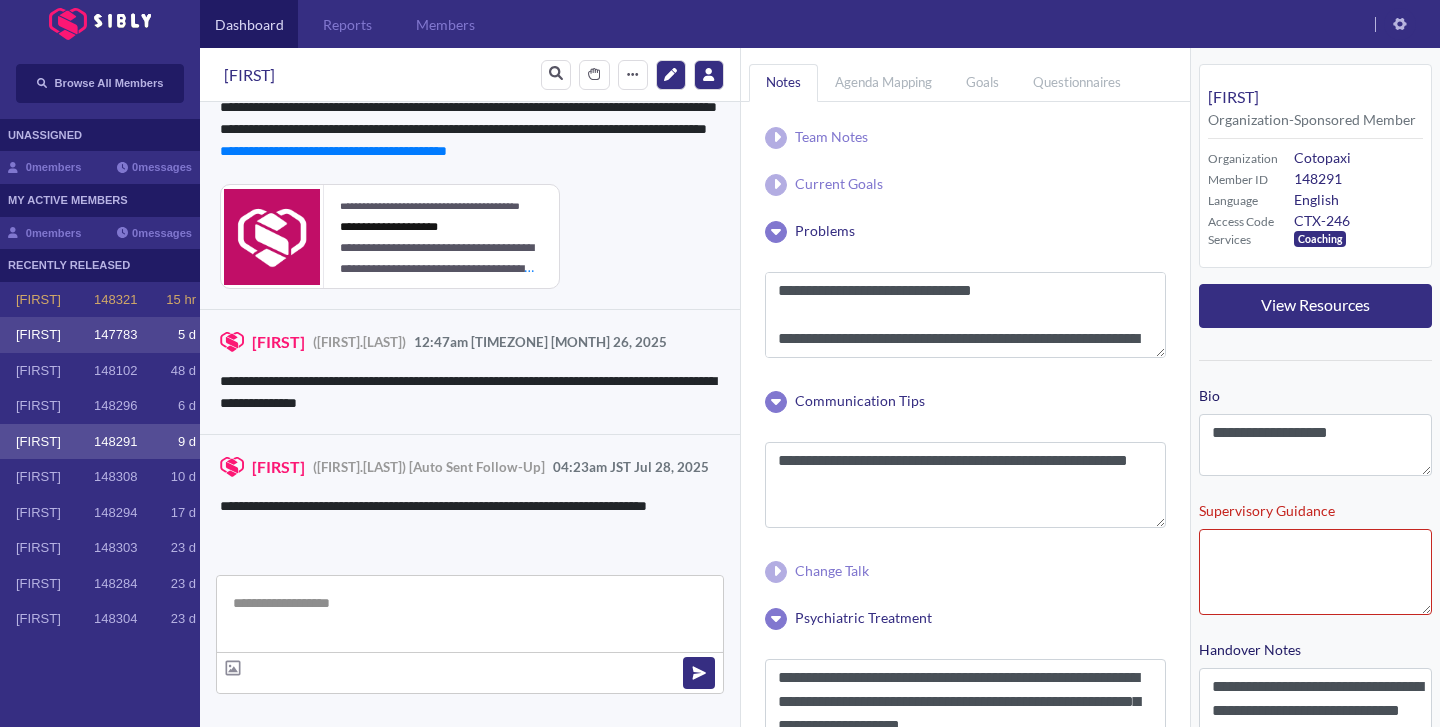 click on "147783" at bounding box center (115, 335) 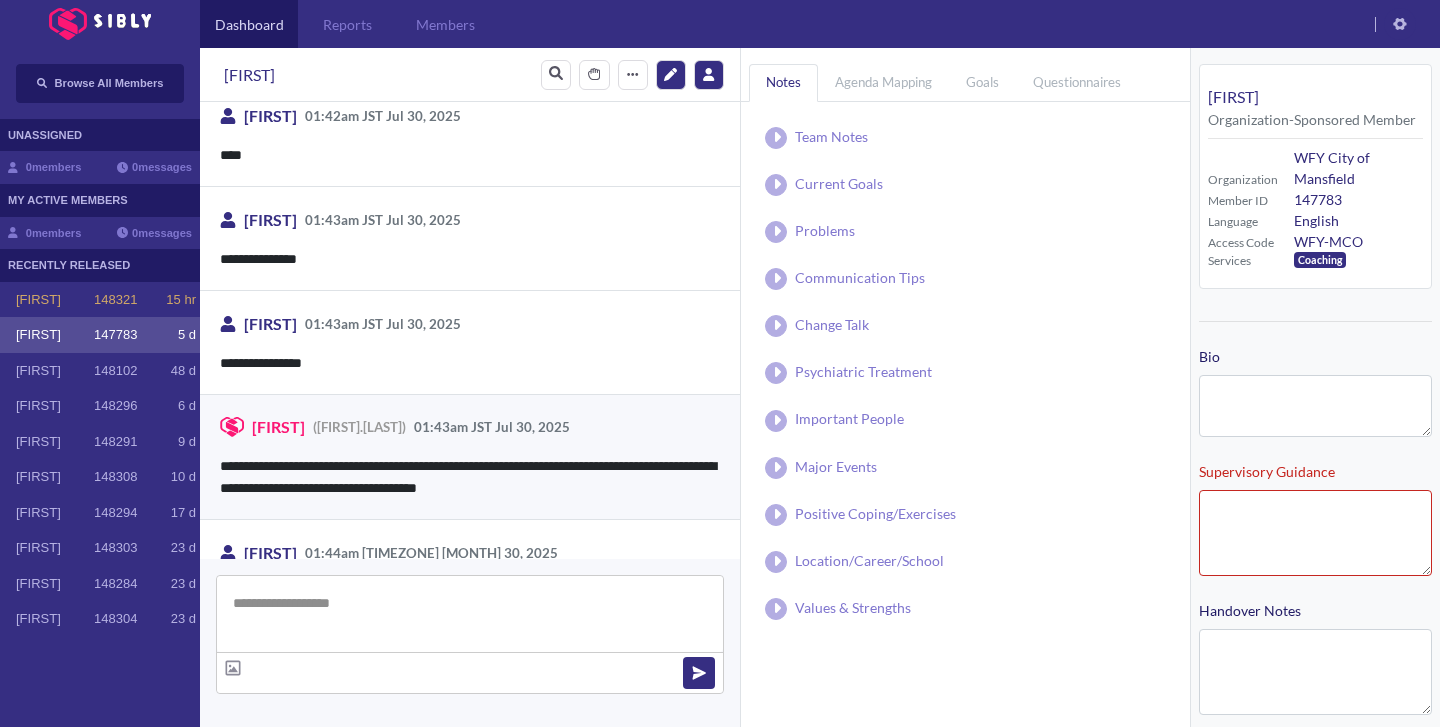 scroll, scrollTop: 3158, scrollLeft: 0, axis: vertical 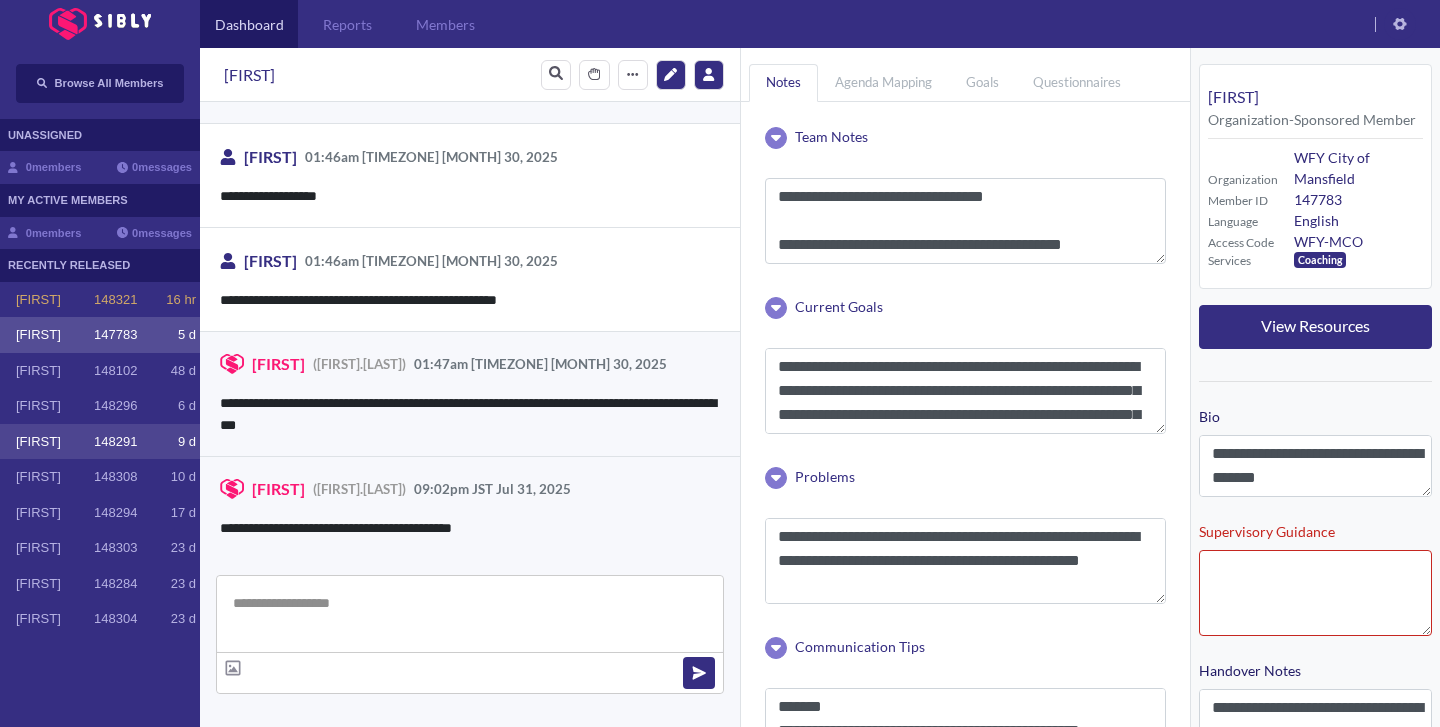 click on "Luis 148291 9 d" at bounding box center (100, 442) 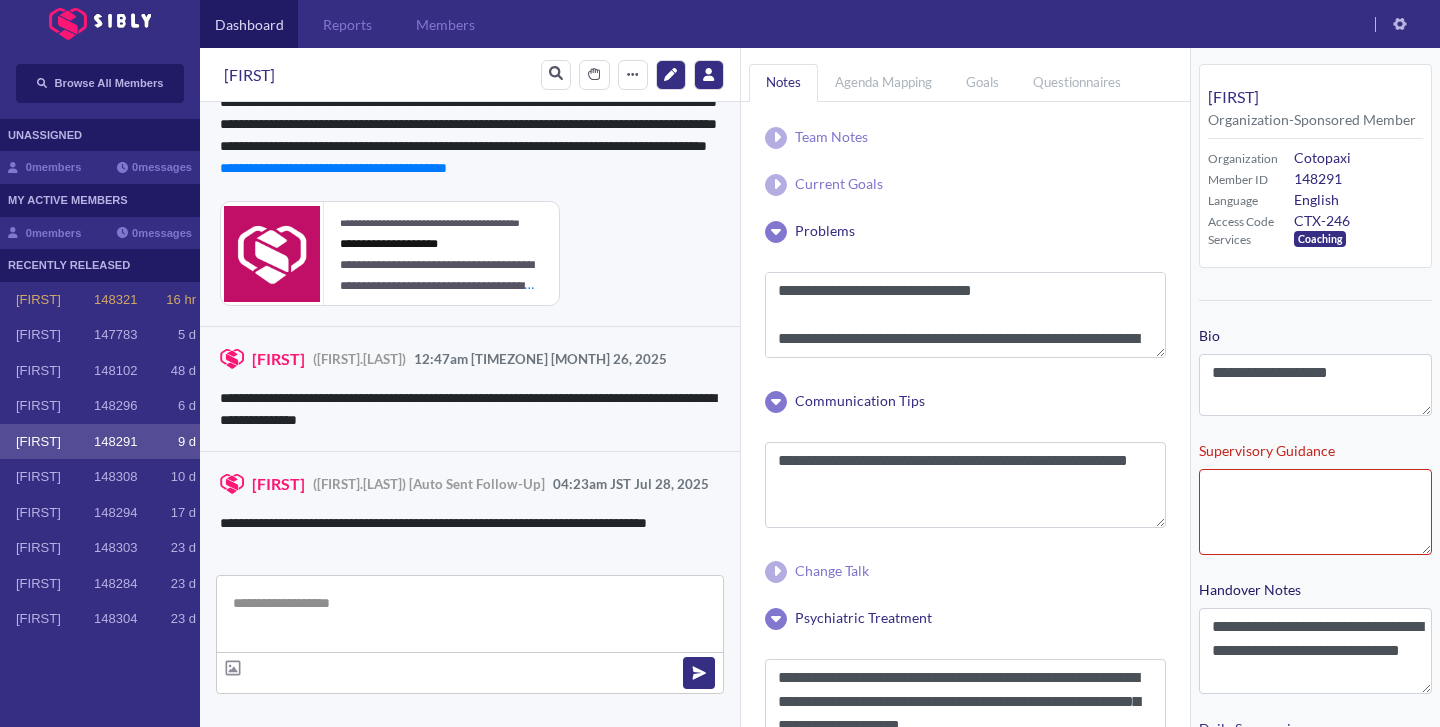 scroll, scrollTop: 4553, scrollLeft: 0, axis: vertical 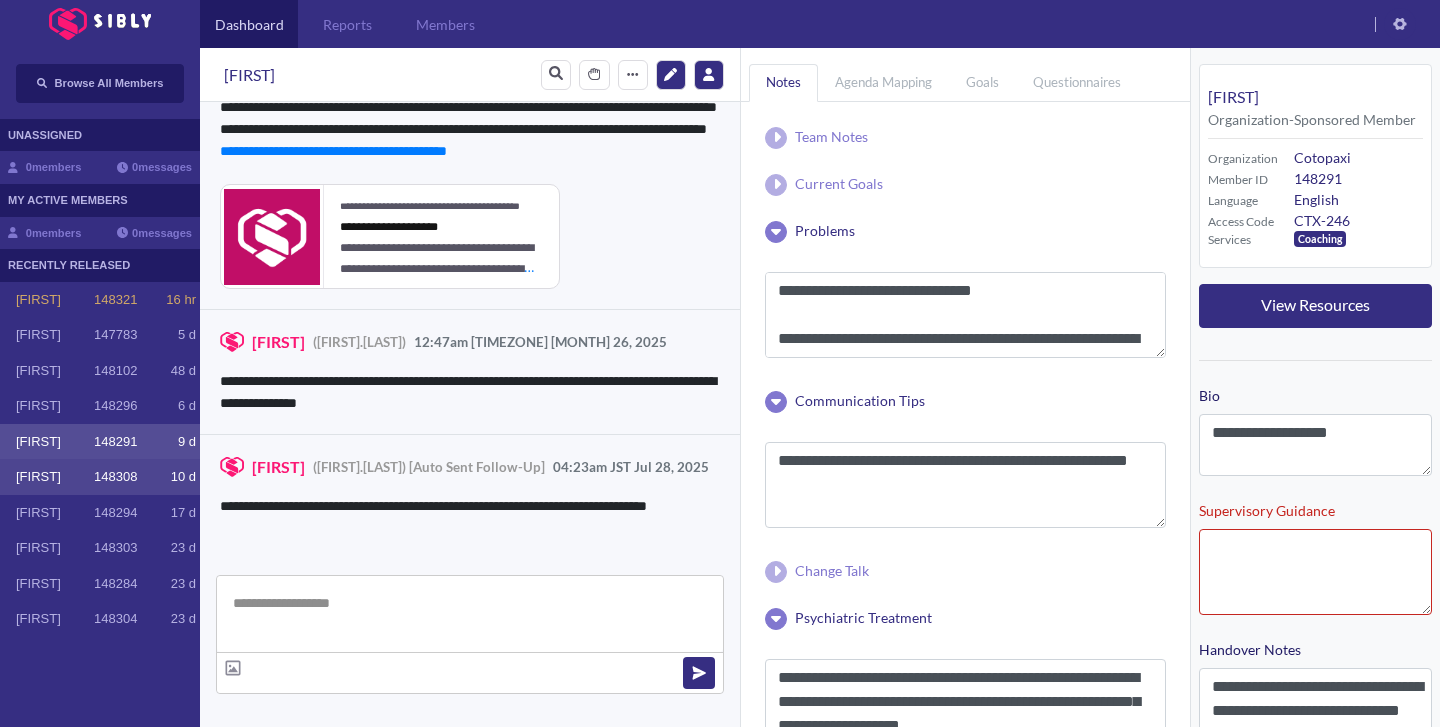 click on "148308" at bounding box center [115, 477] 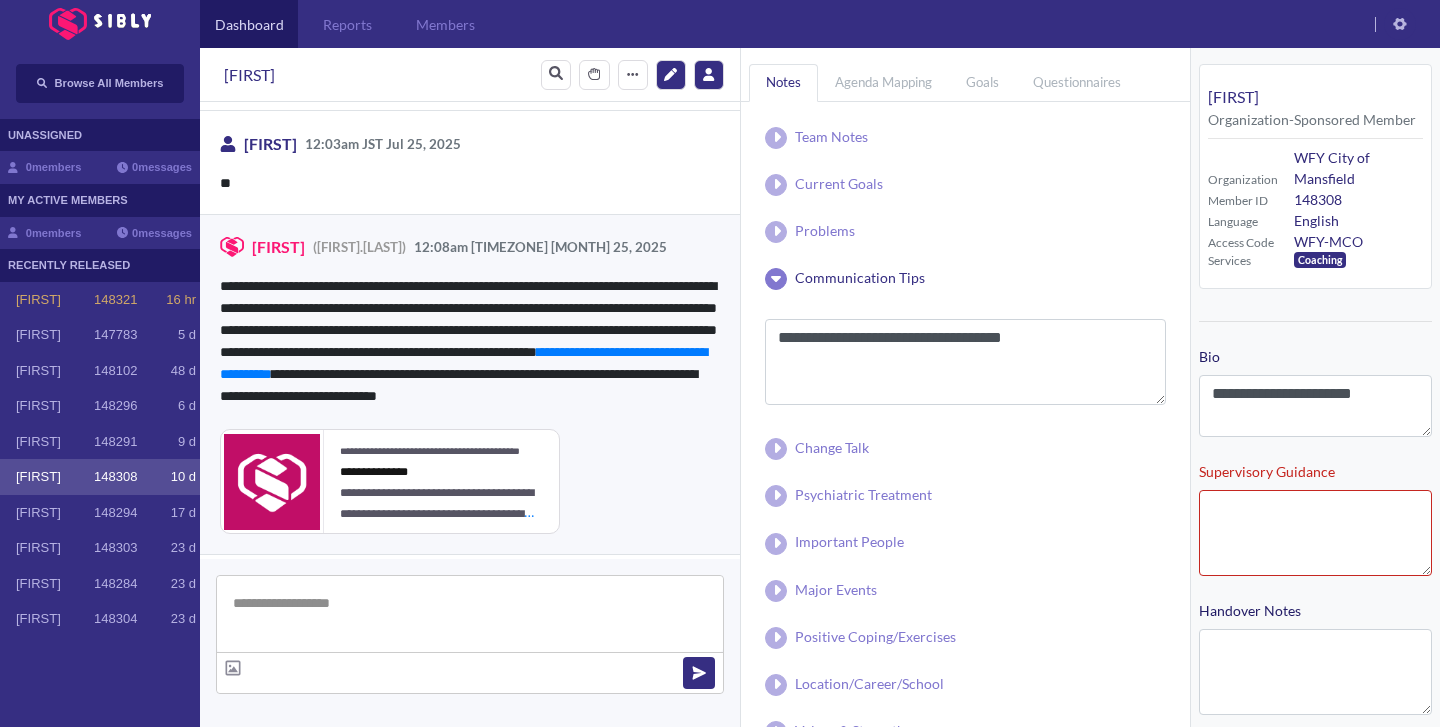 scroll, scrollTop: 1521, scrollLeft: 0, axis: vertical 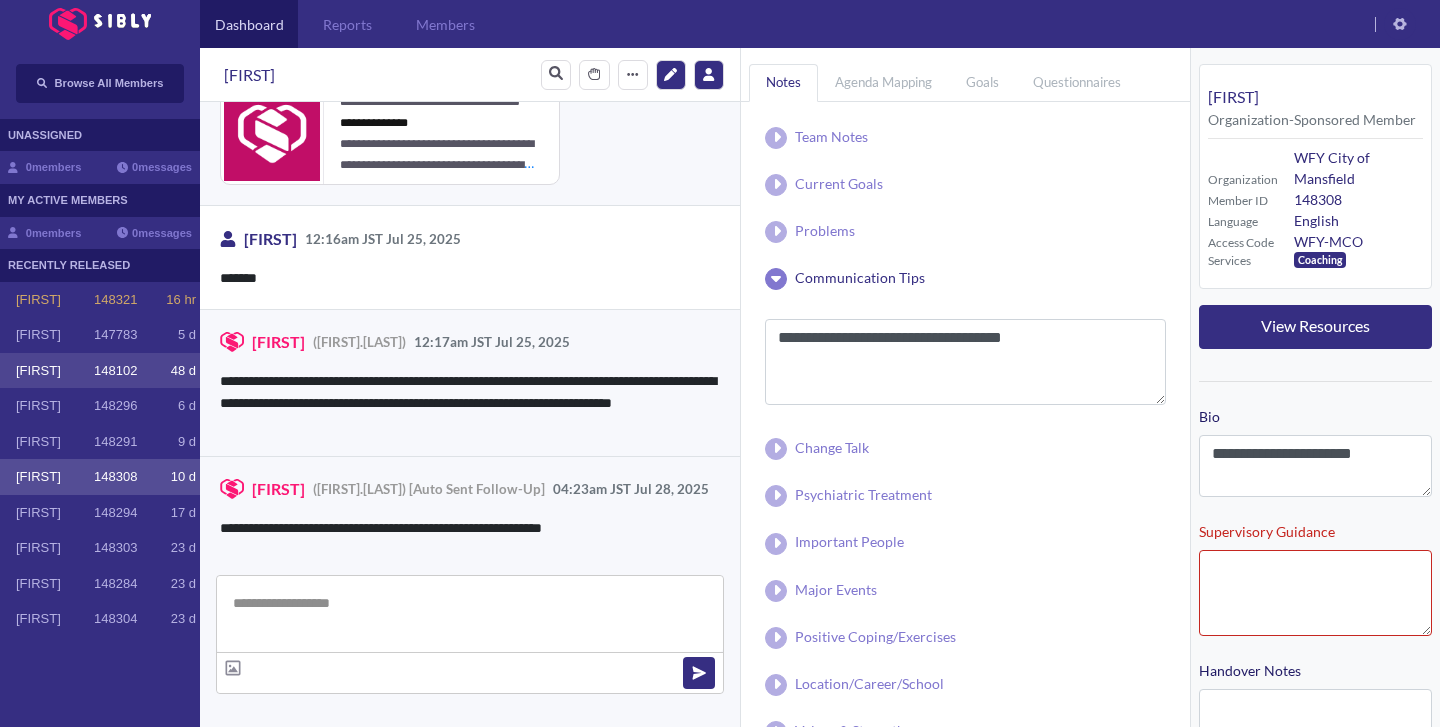 click on "[FIRST] 148102 48 d" at bounding box center [100, 371] 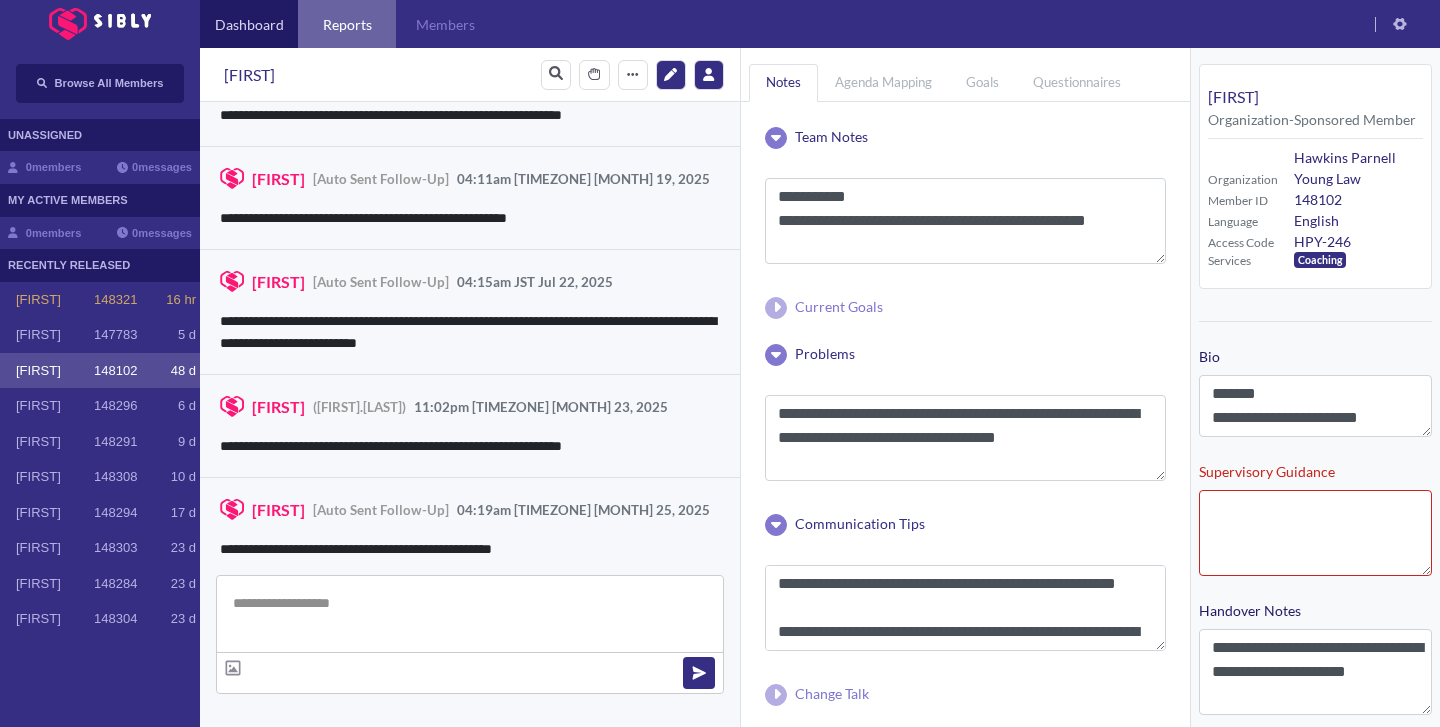 scroll, scrollTop: 3191, scrollLeft: 0, axis: vertical 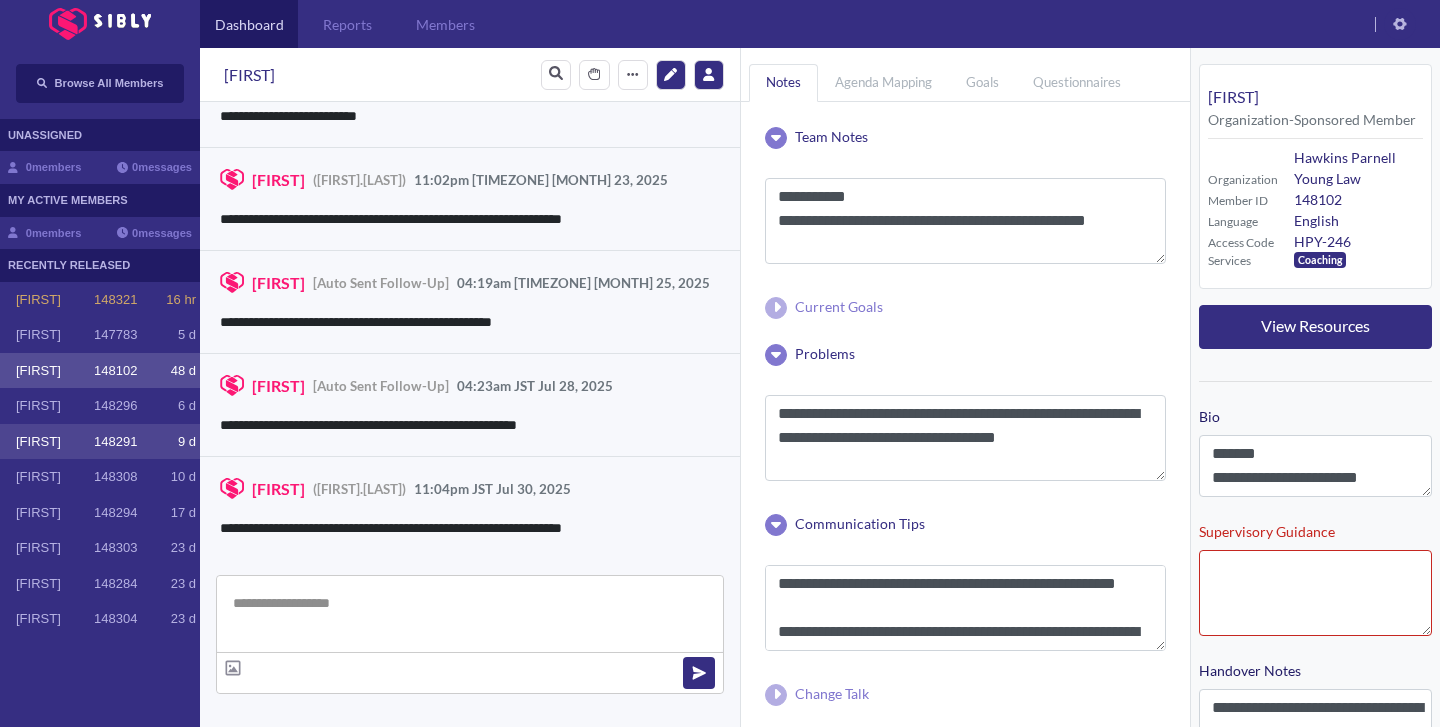 click on "Luis 148291 9 d" at bounding box center (100, 442) 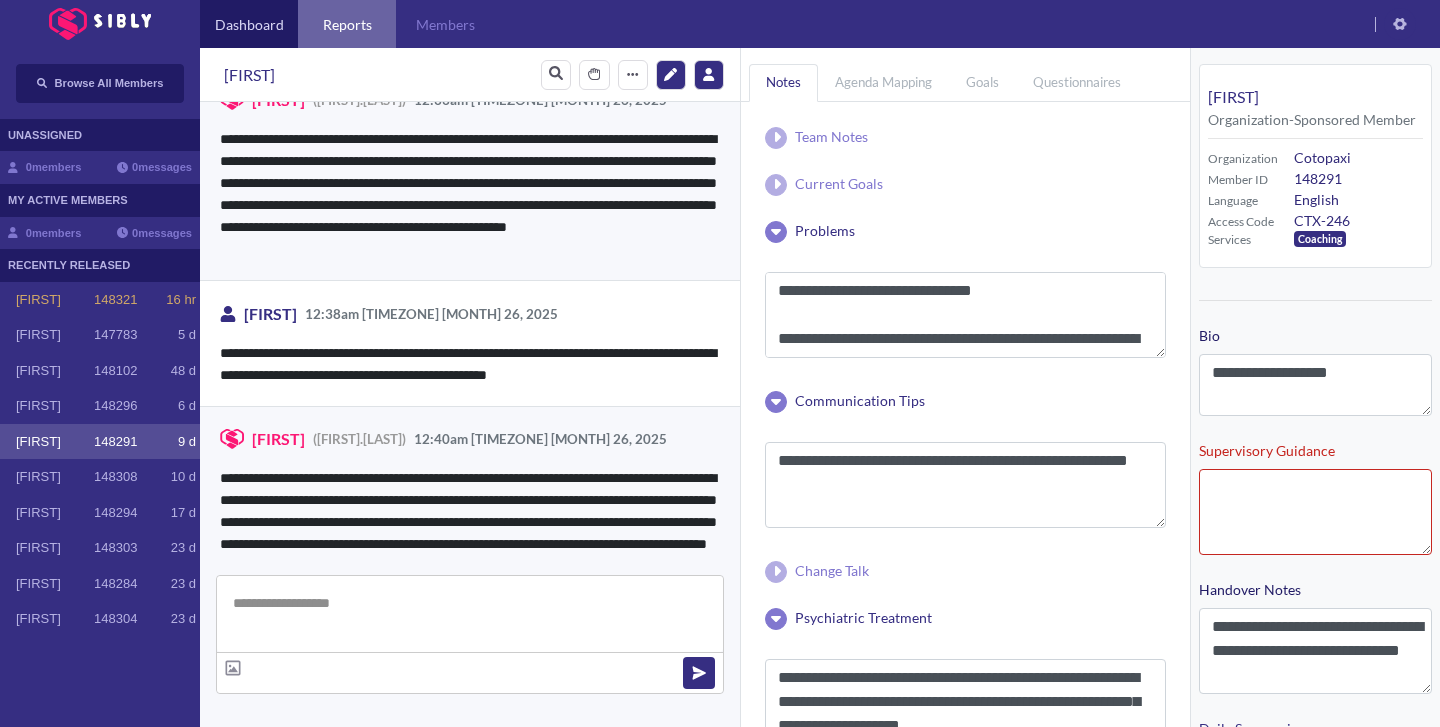 scroll, scrollTop: 4478, scrollLeft: 0, axis: vertical 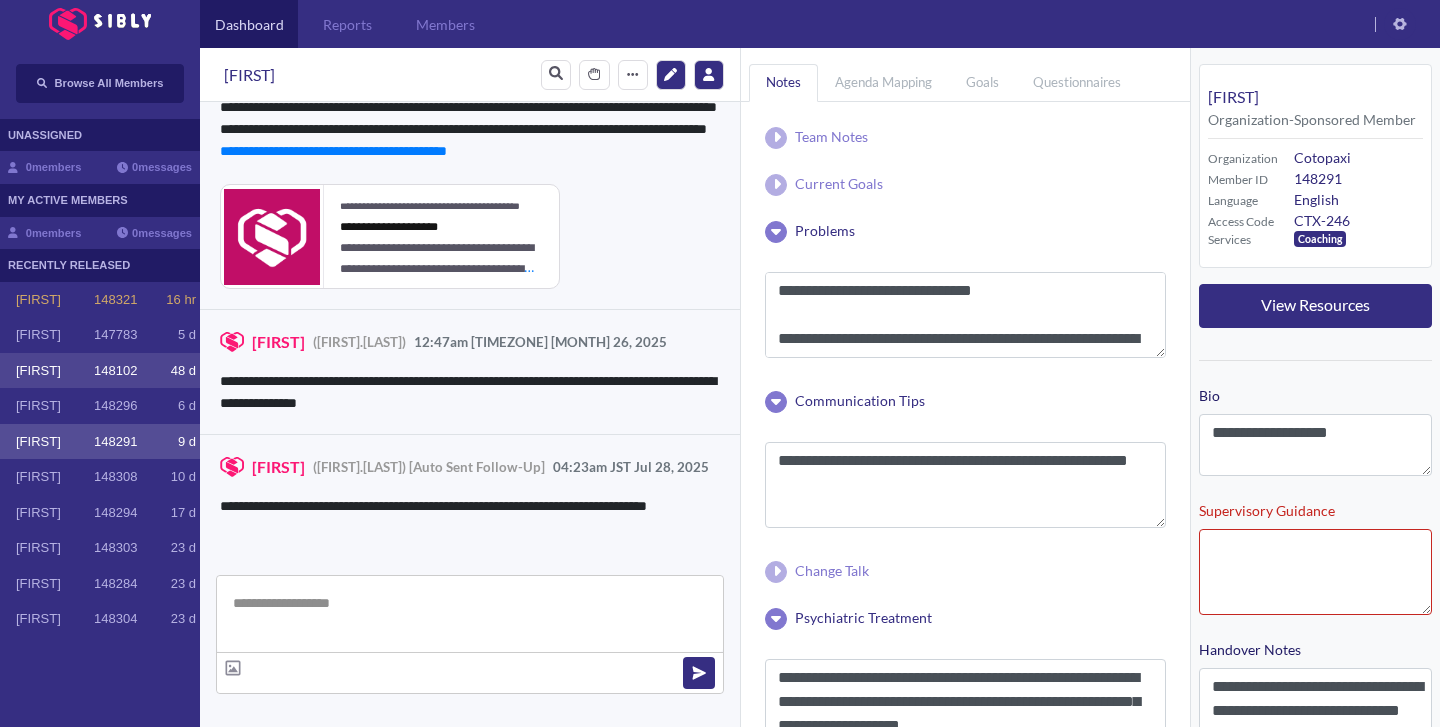 click on "148102" at bounding box center [115, 371] 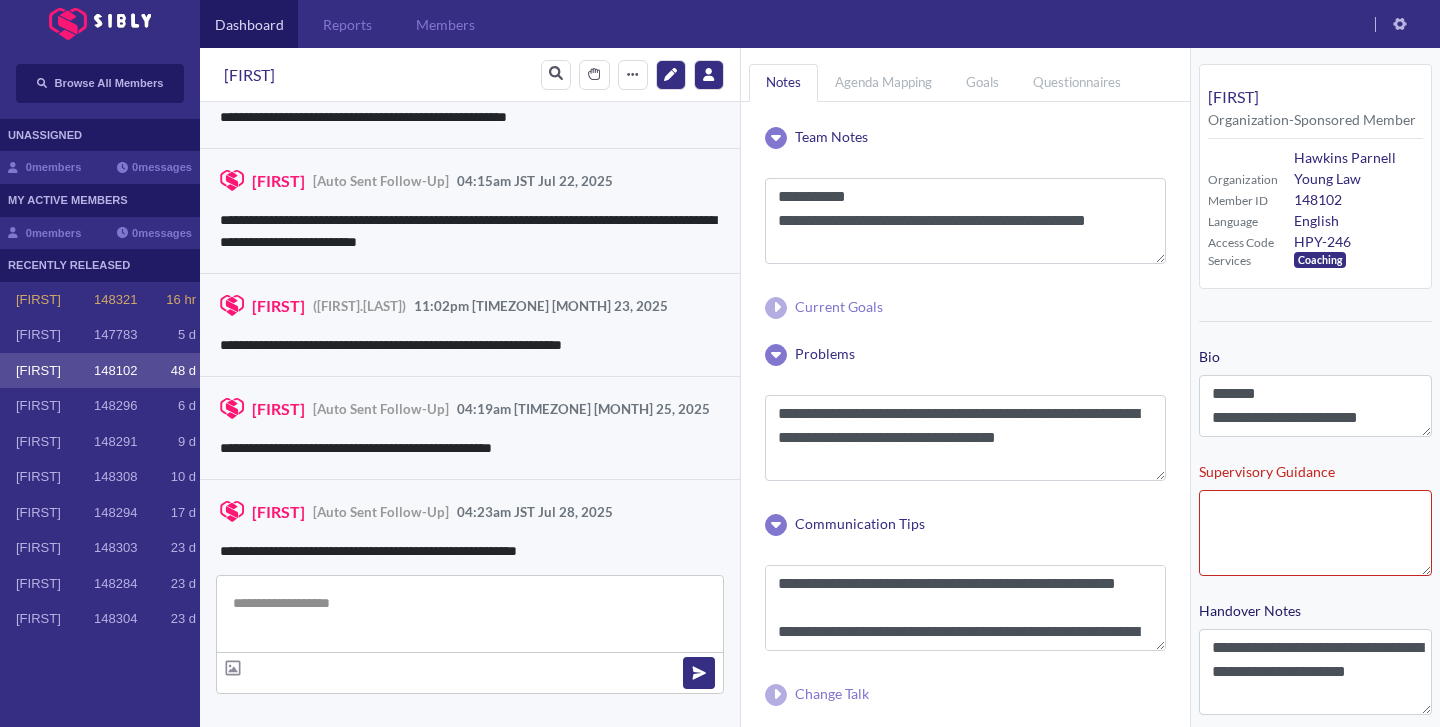 scroll, scrollTop: 3191, scrollLeft: 0, axis: vertical 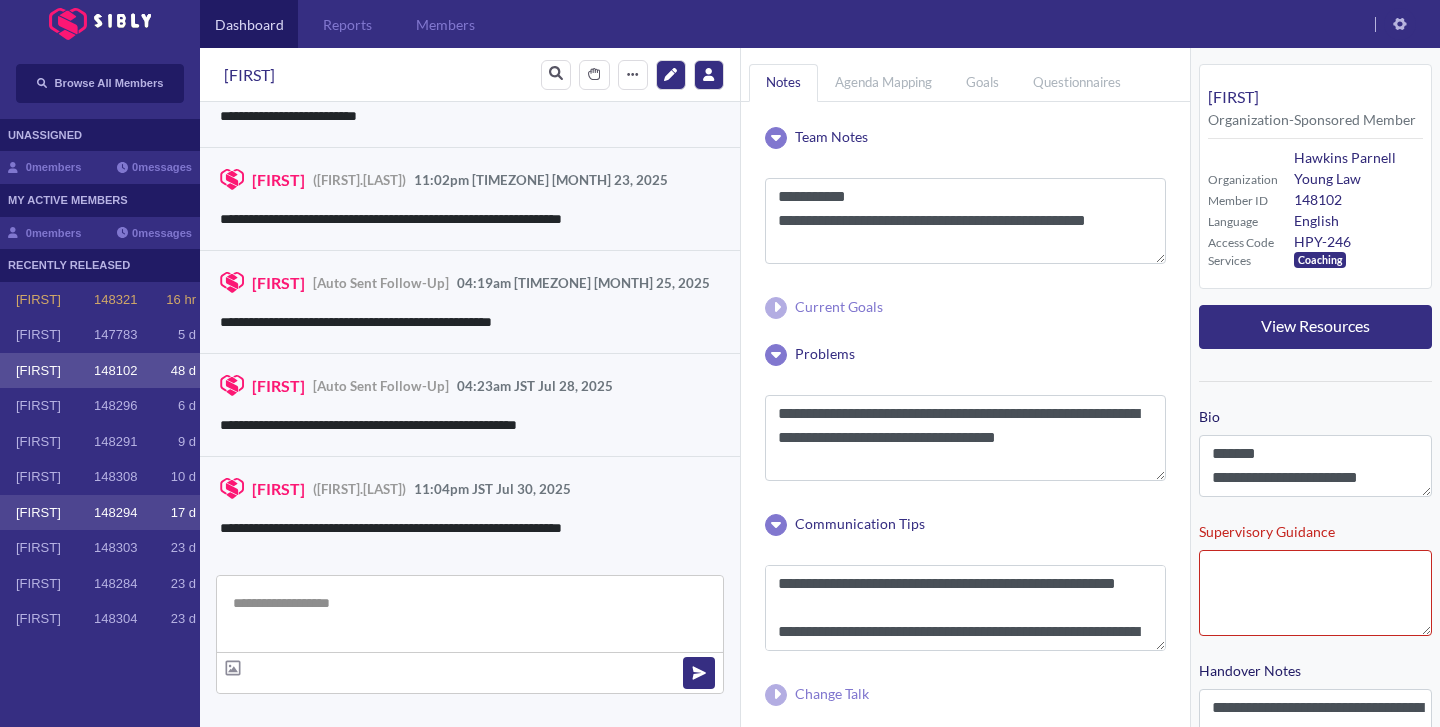 click on "148294" at bounding box center [115, 513] 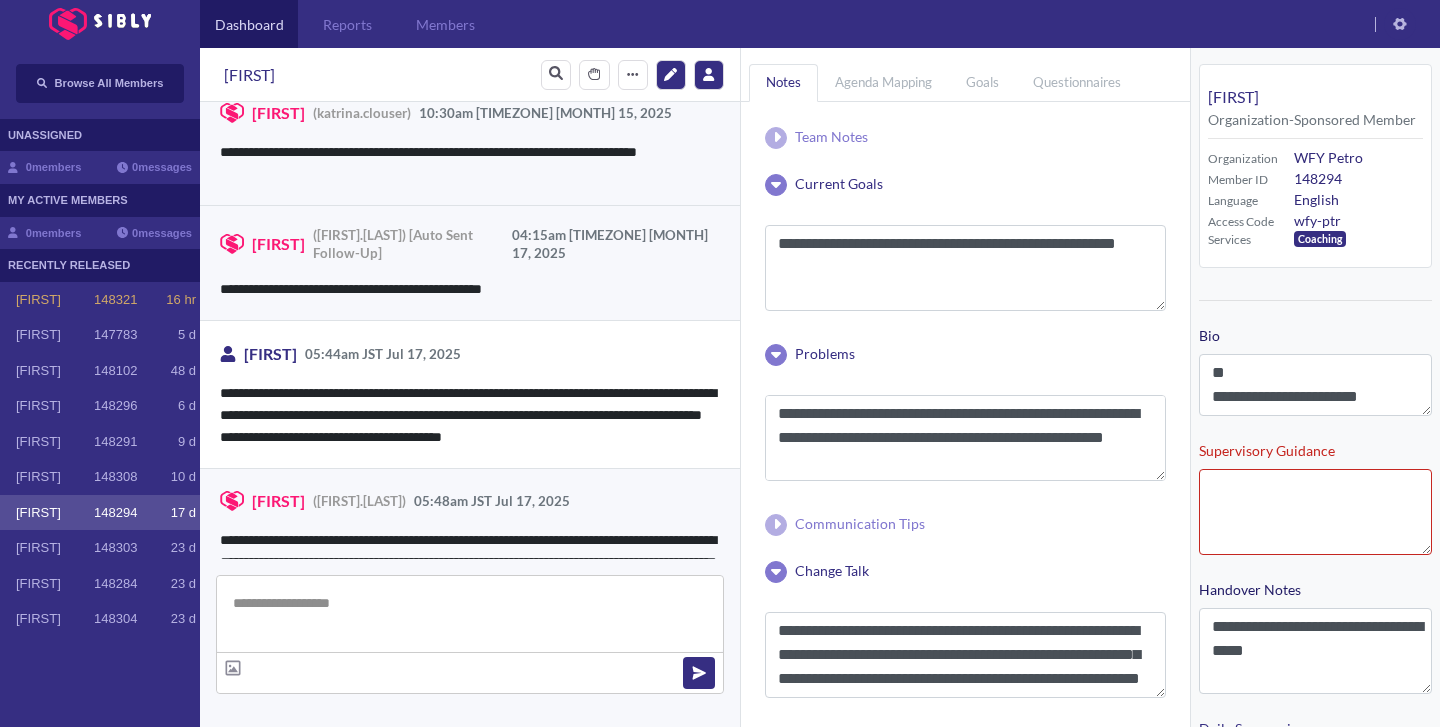 scroll, scrollTop: 2780, scrollLeft: 0, axis: vertical 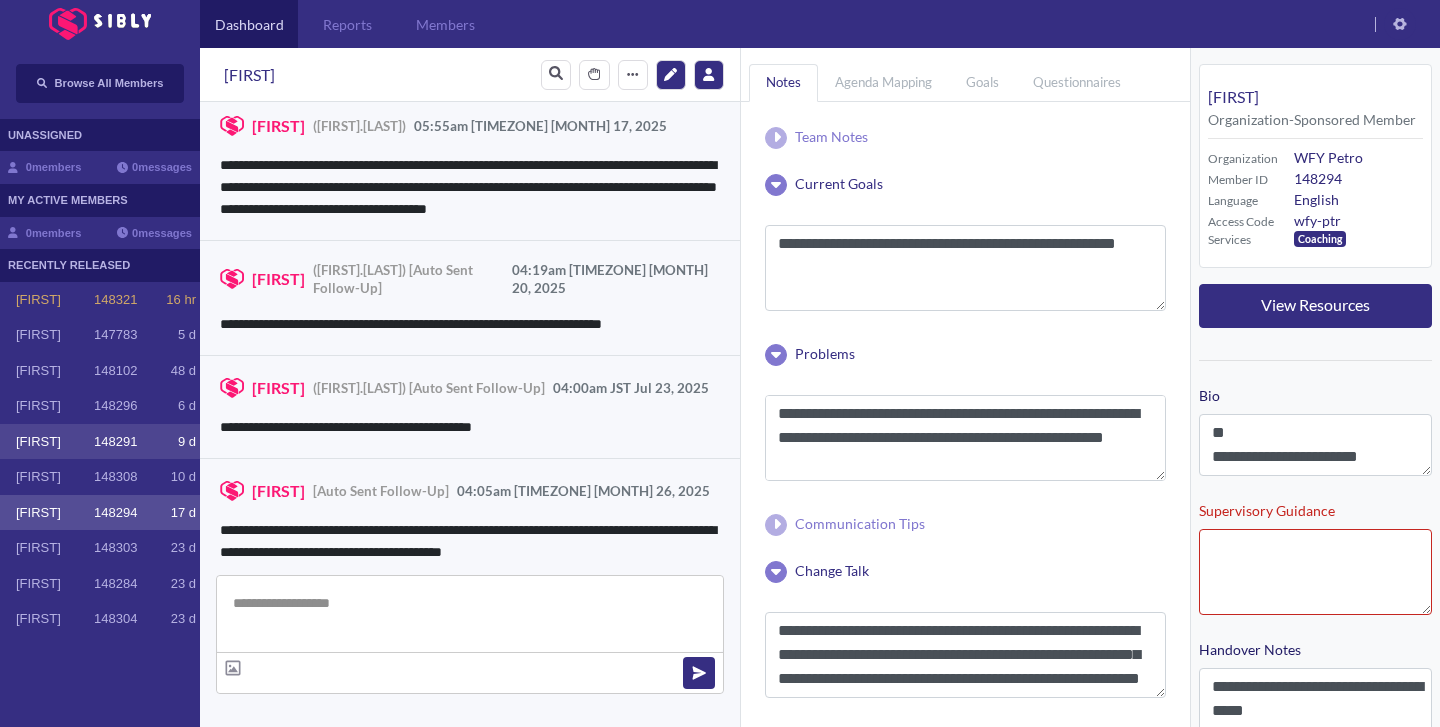 click on "148291" at bounding box center (115, 442) 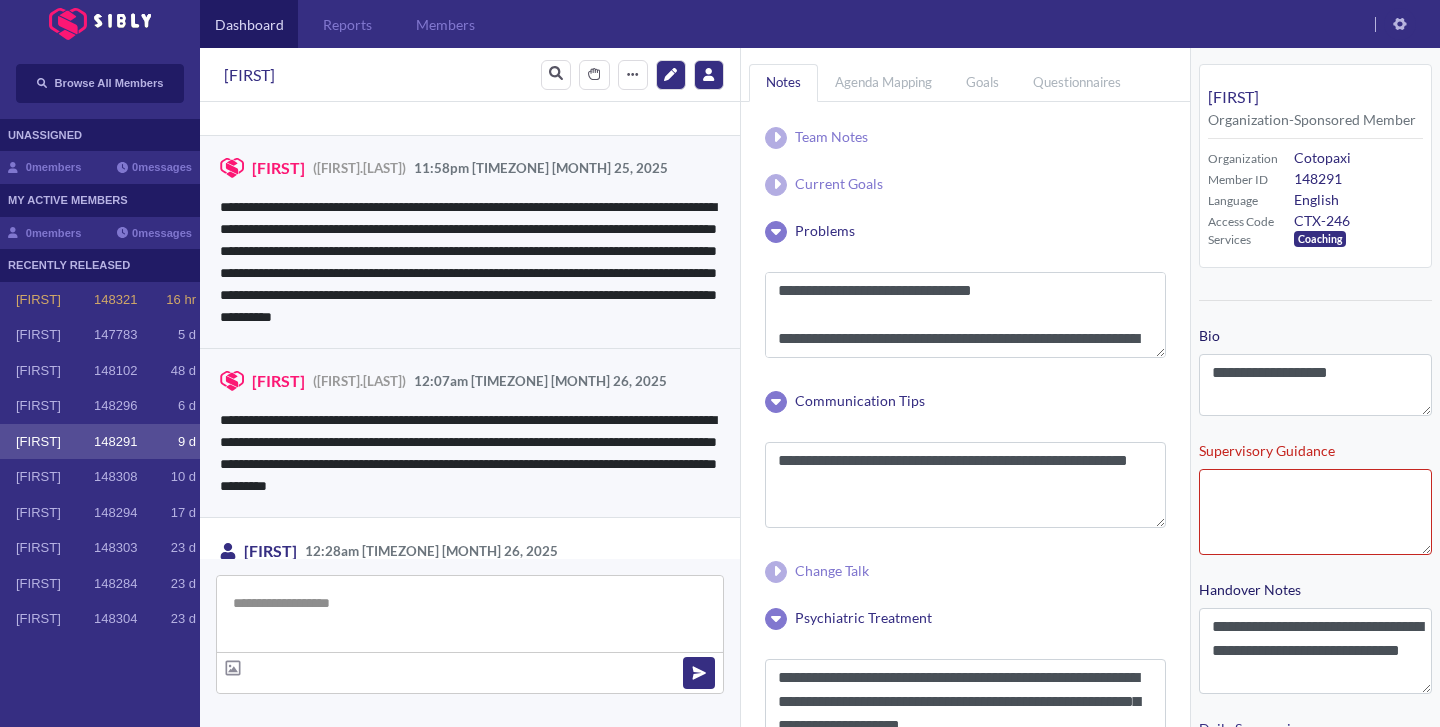 scroll, scrollTop: 4553, scrollLeft: 0, axis: vertical 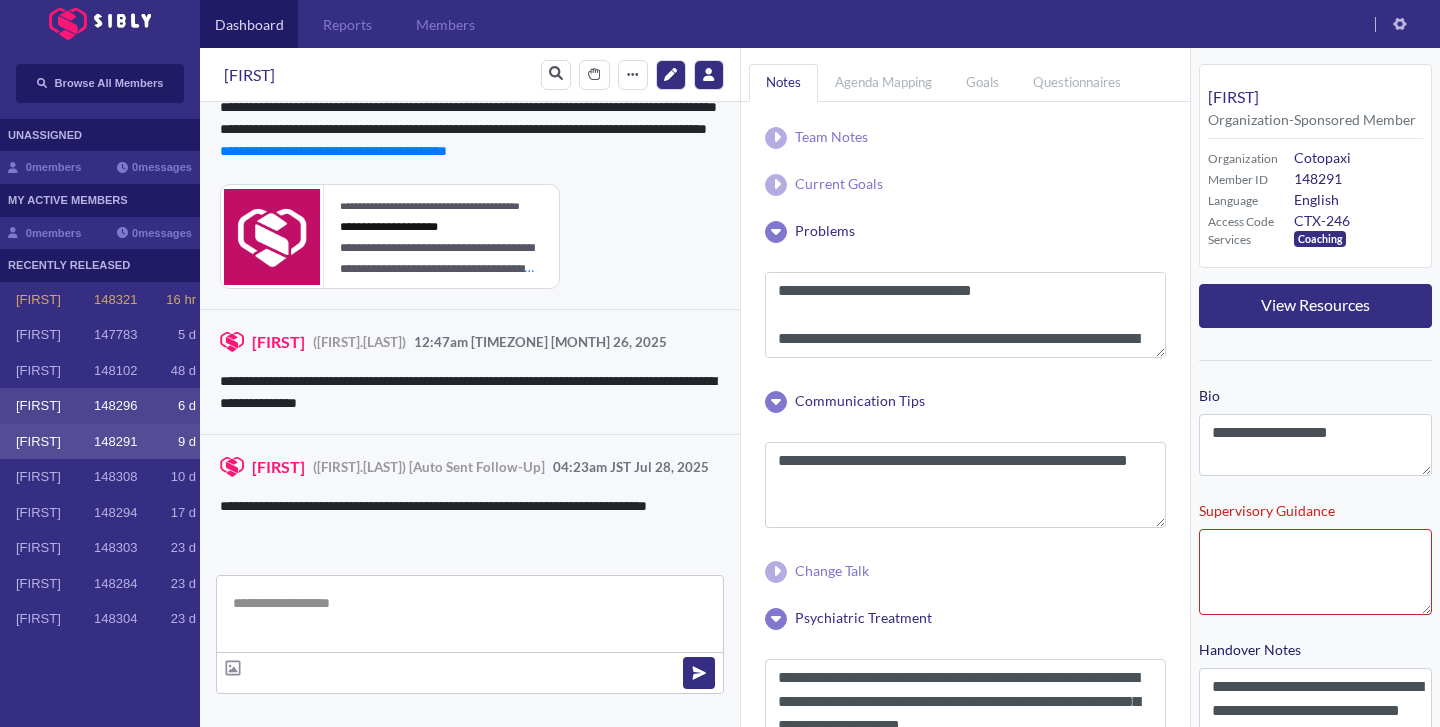 click on "148296" at bounding box center [115, 406] 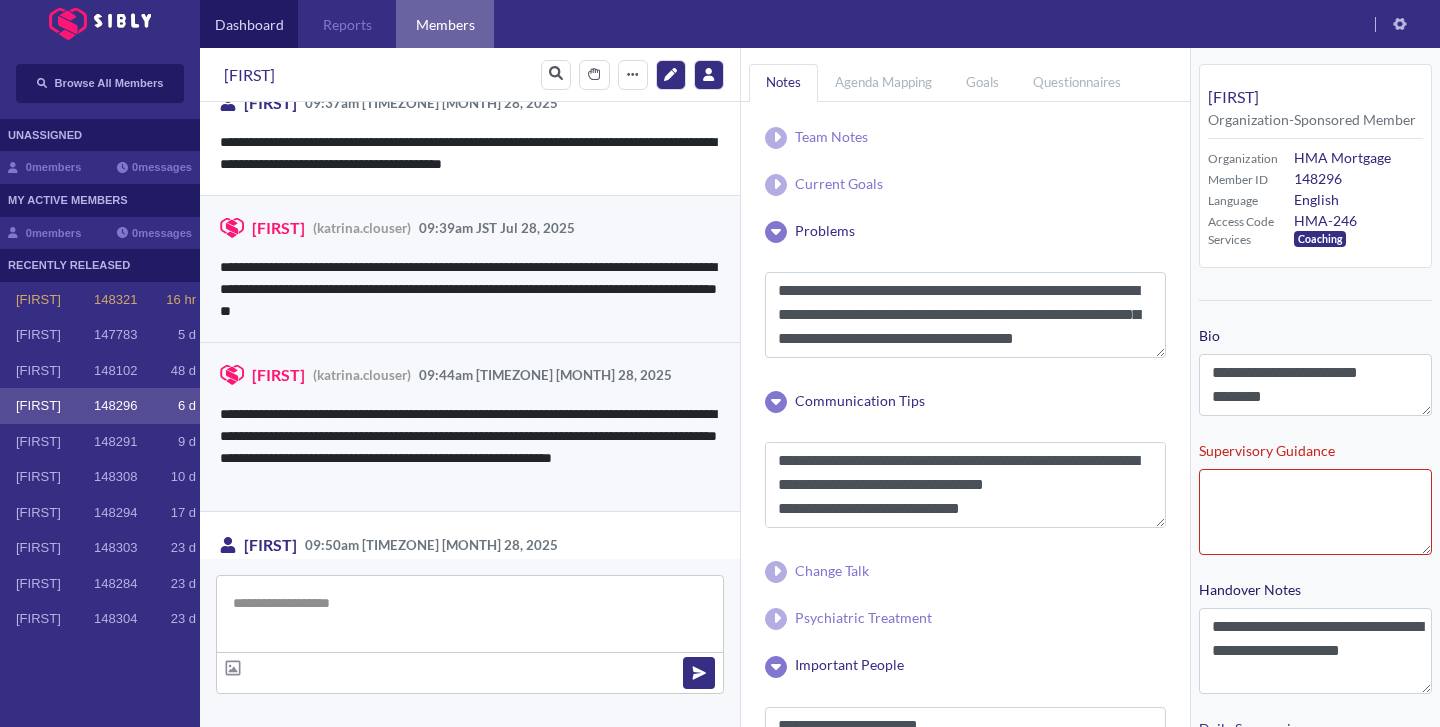 scroll, scrollTop: 3566, scrollLeft: 0, axis: vertical 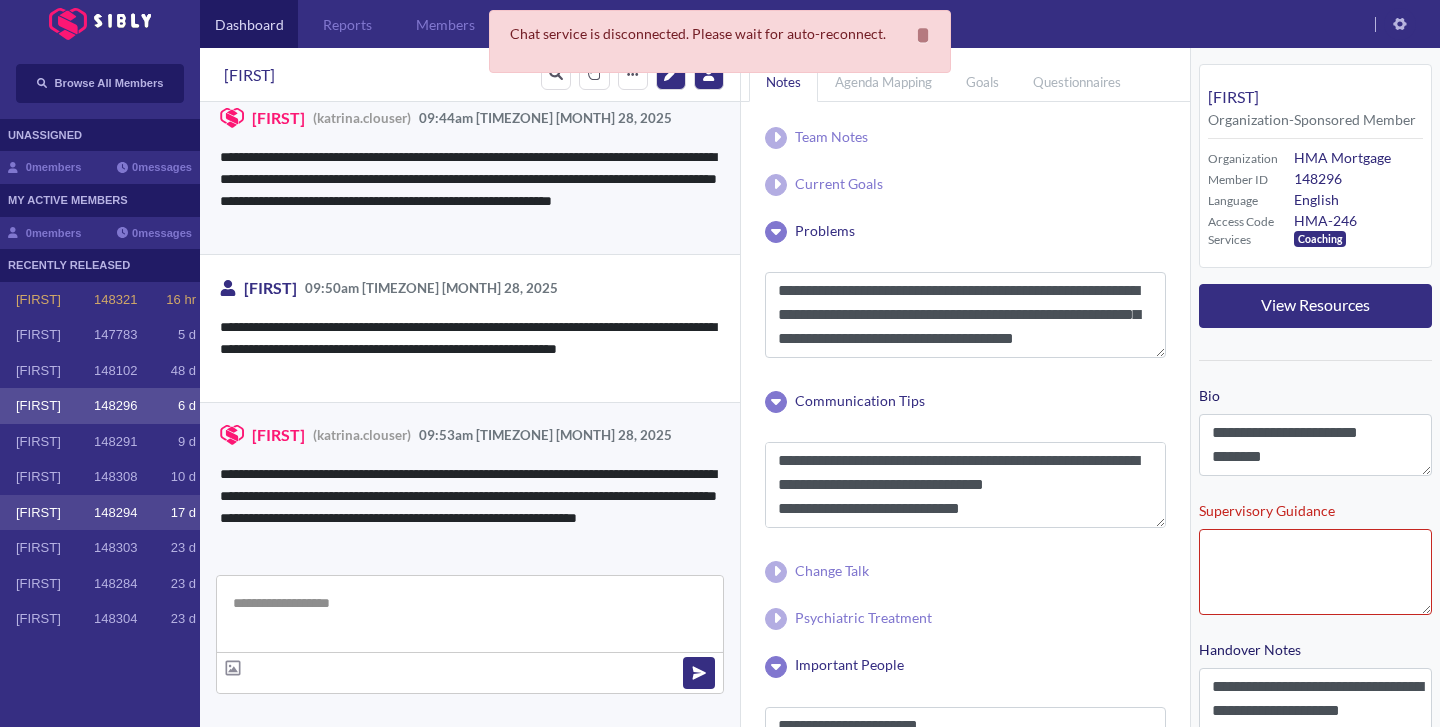 click on "[FIRST]" at bounding box center [55, 513] 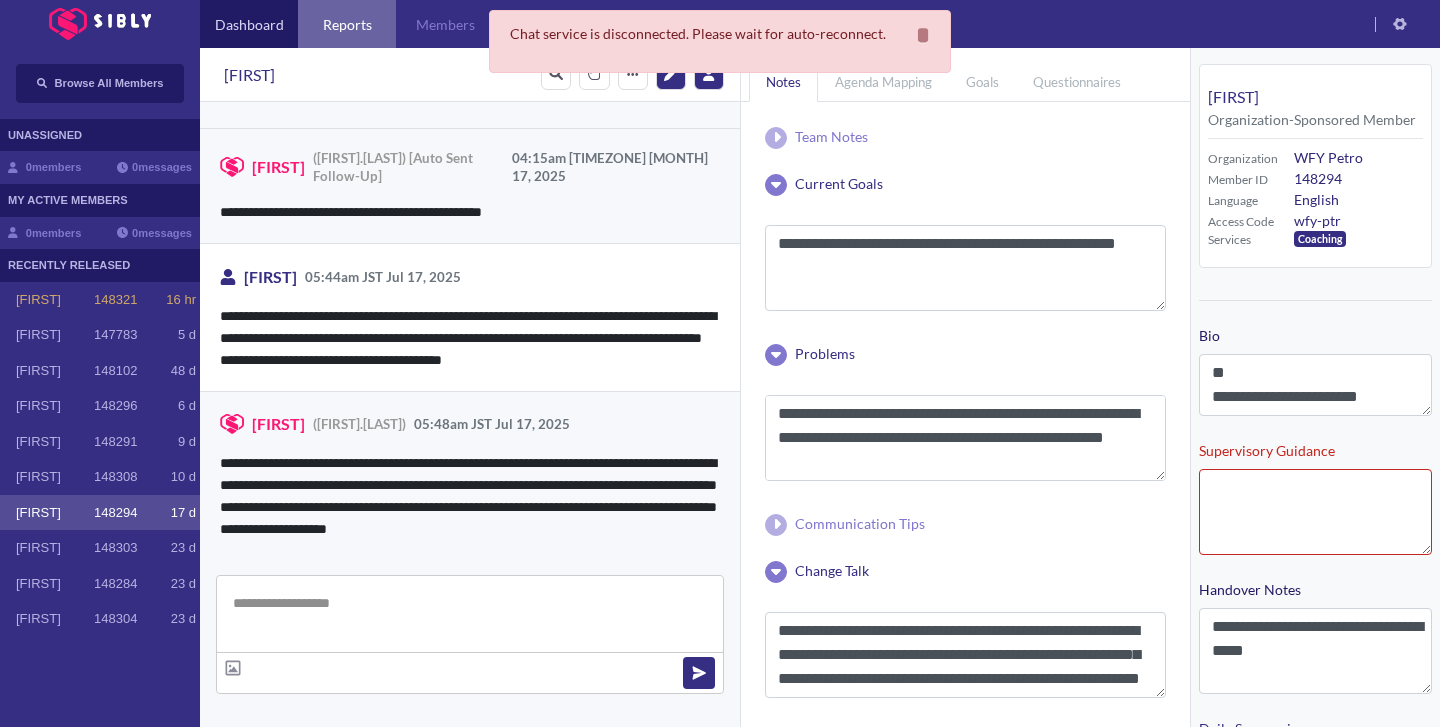 scroll, scrollTop: 2780, scrollLeft: 0, axis: vertical 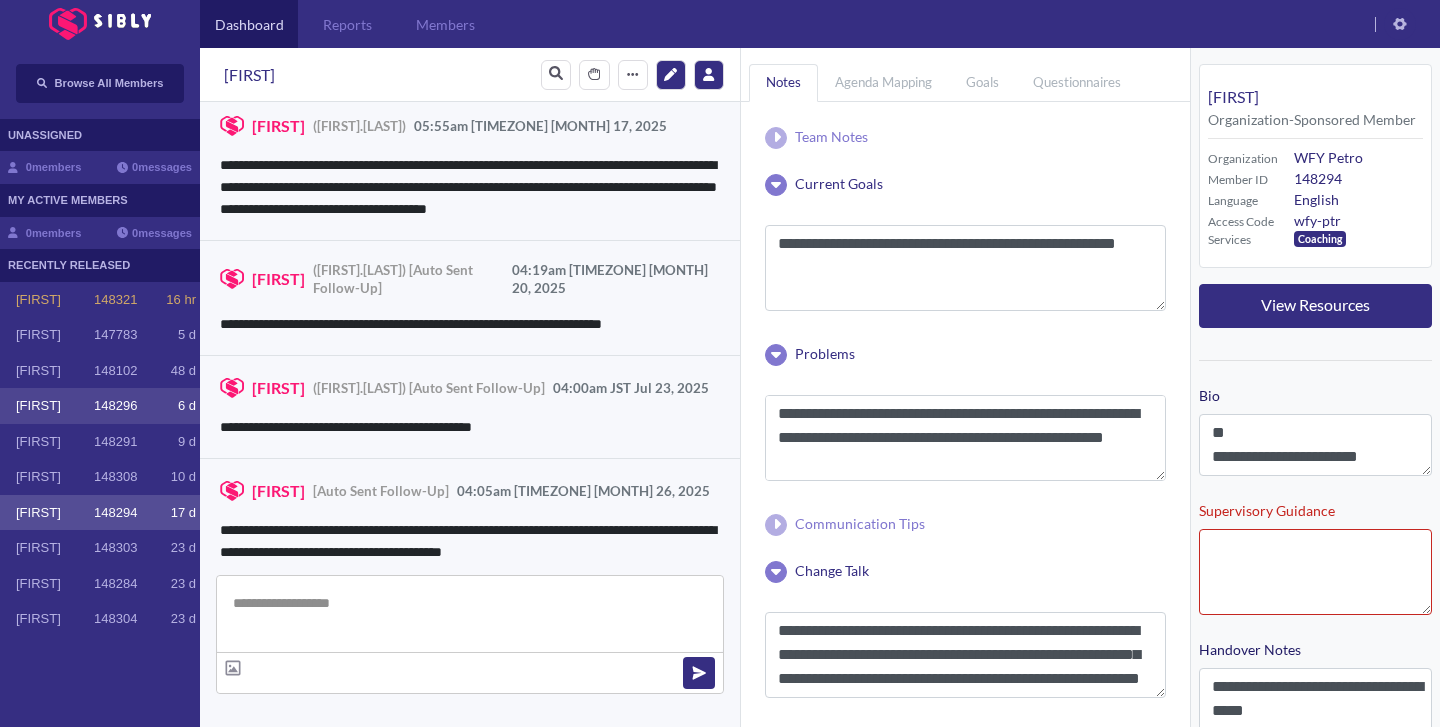 click on "[FIRST]" at bounding box center (55, 406) 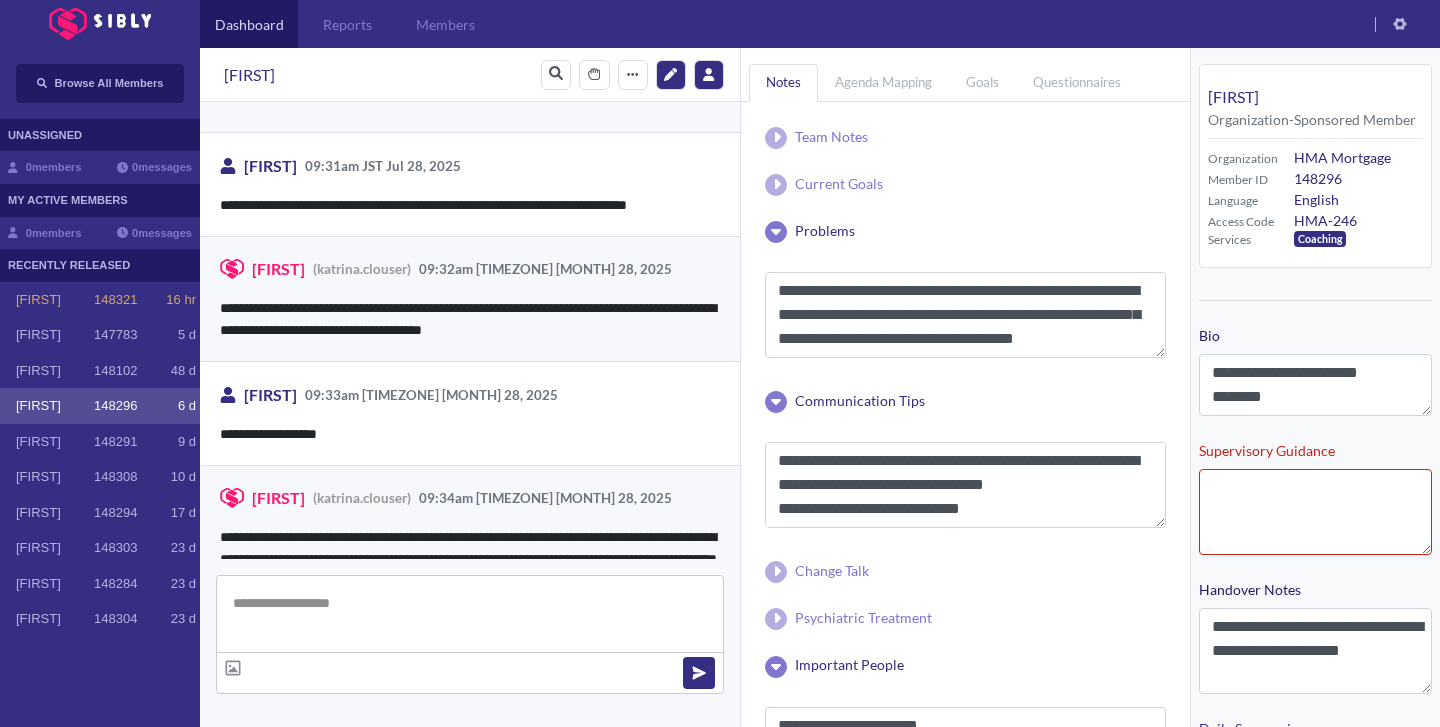 scroll, scrollTop: 3566, scrollLeft: 0, axis: vertical 